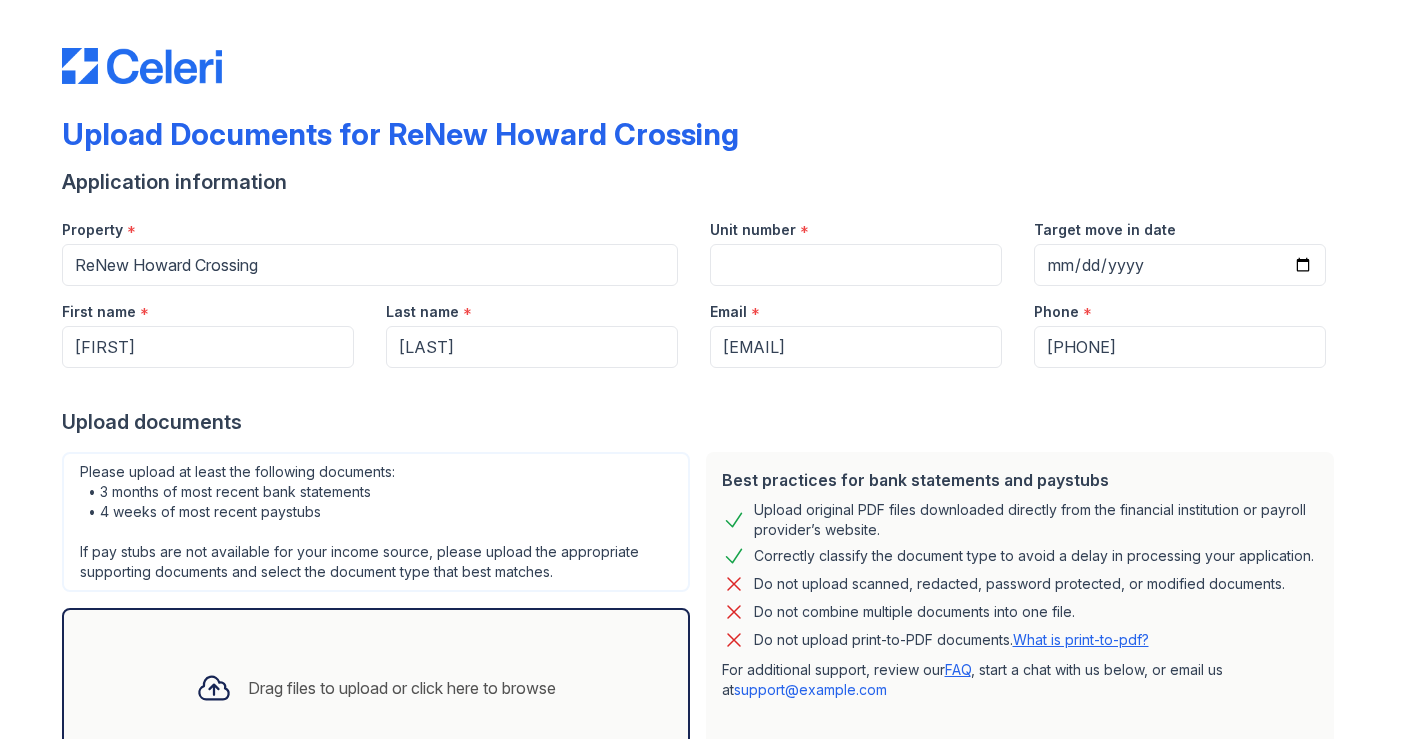scroll, scrollTop: 0, scrollLeft: 0, axis: both 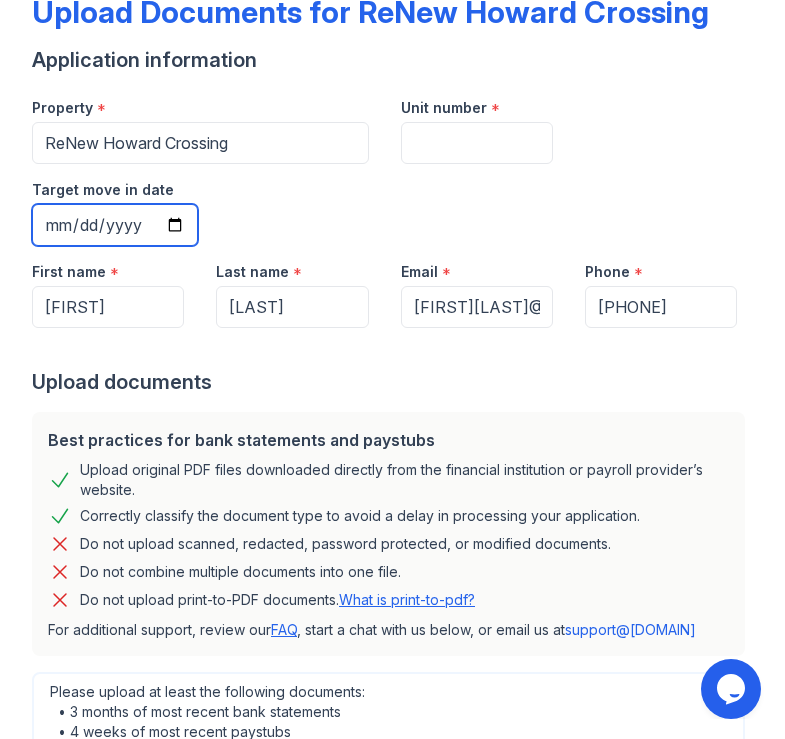 click on "Target move in date" at bounding box center (115, 225) 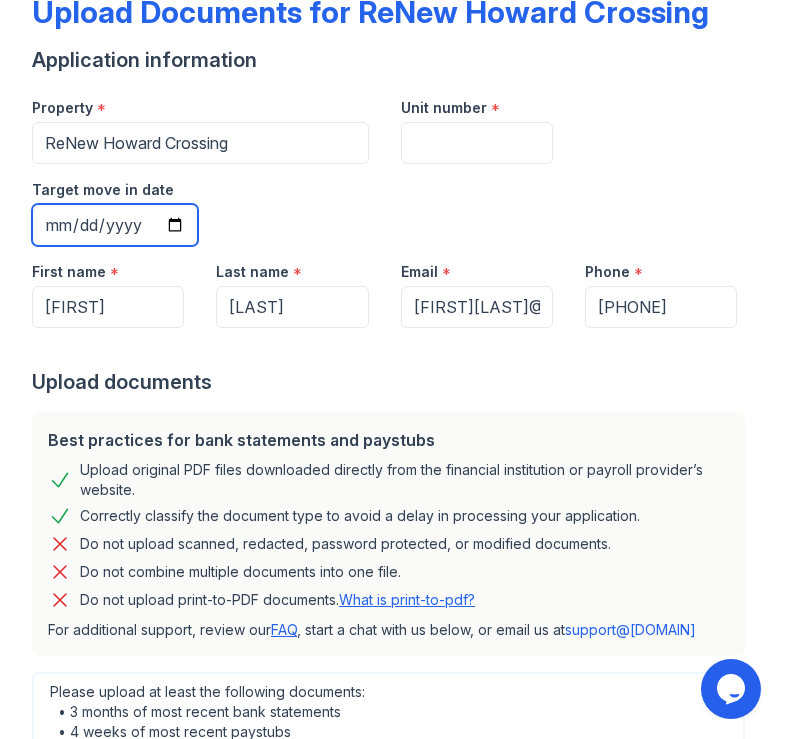 type on "2024-08-15" 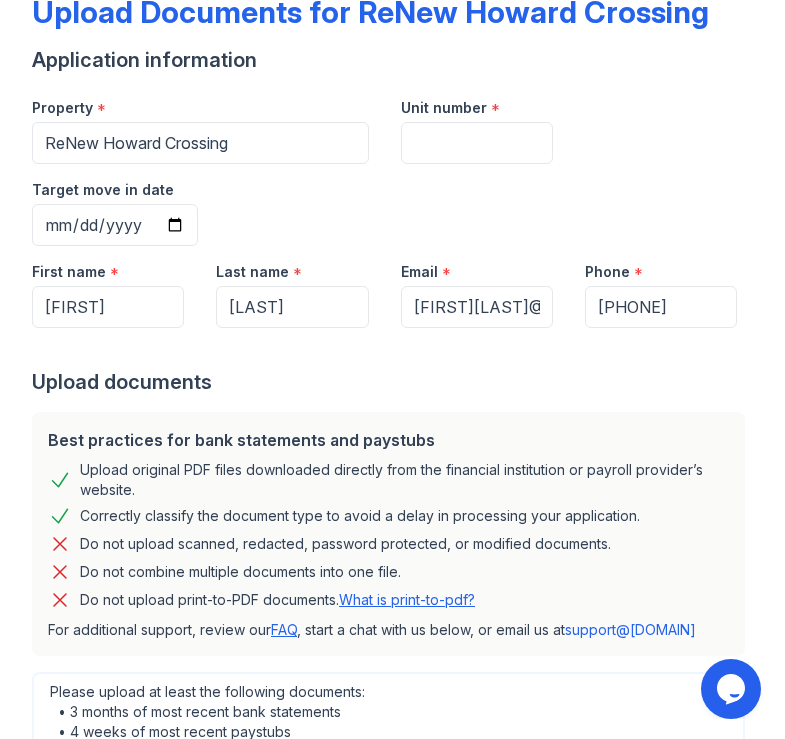 click on "Property
*
ReNew Howard Crossing
Unit number
*
Target move in date
2024-08-15" at bounding box center (384, 164) 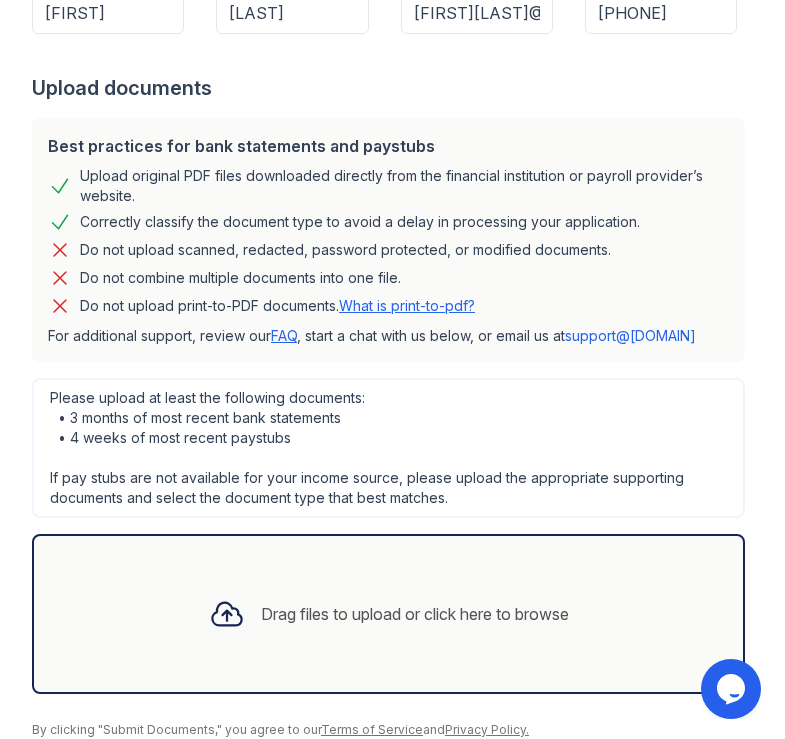 scroll, scrollTop: 515, scrollLeft: 0, axis: vertical 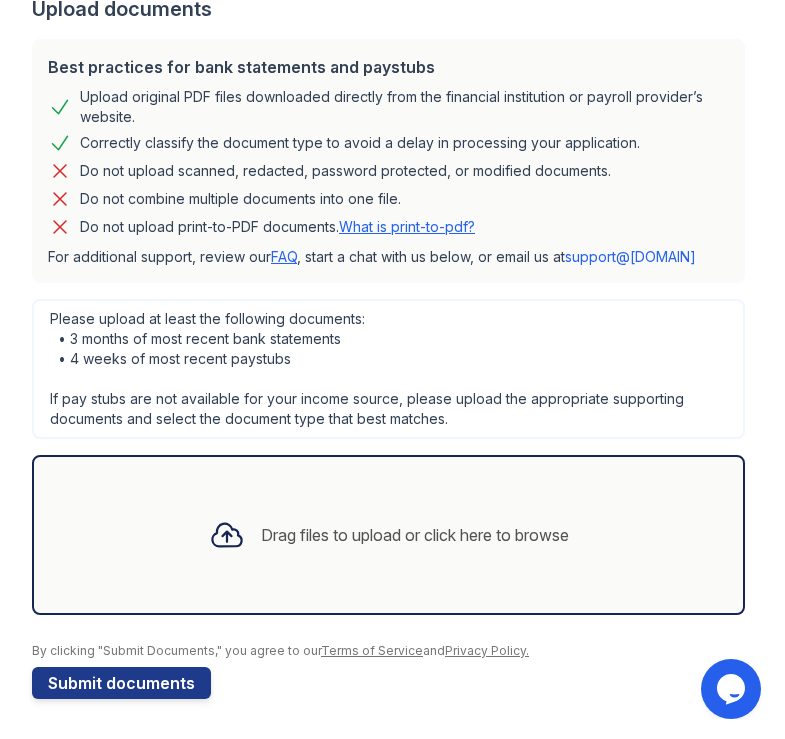 click on "What is print-to-pdf?" at bounding box center (407, 226) 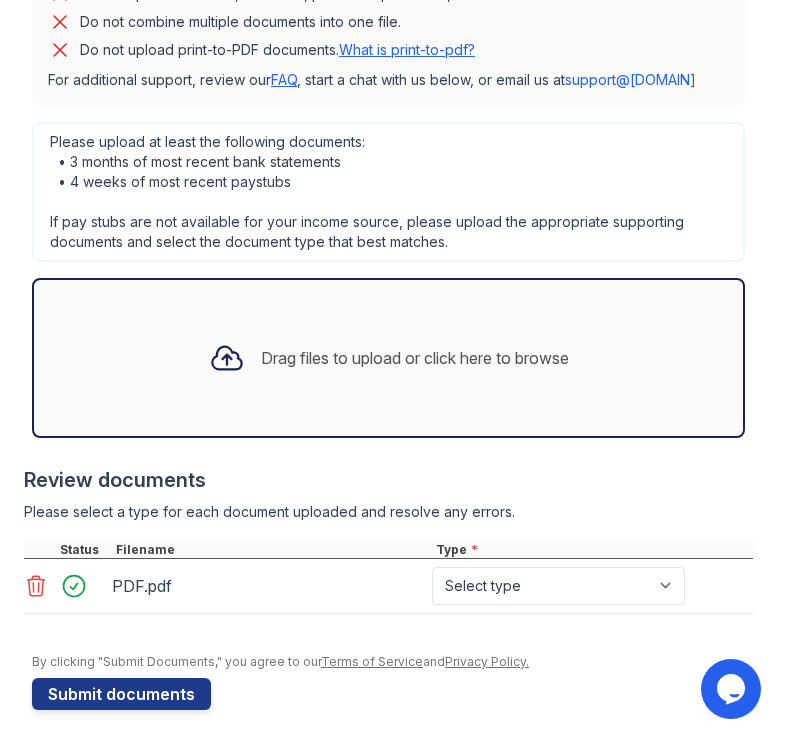 scroll, scrollTop: 703, scrollLeft: 0, axis: vertical 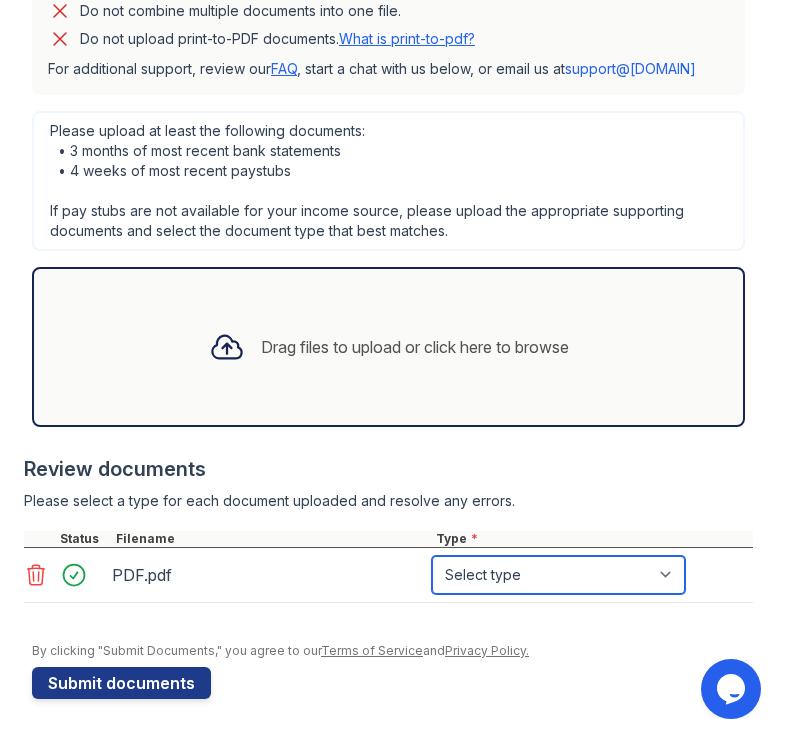 click on "Select type
Paystub
Bank Statement
Offer Letter
Tax Documents
Benefit Award Letter
Investment Account Statement
Other" at bounding box center (558, 575) 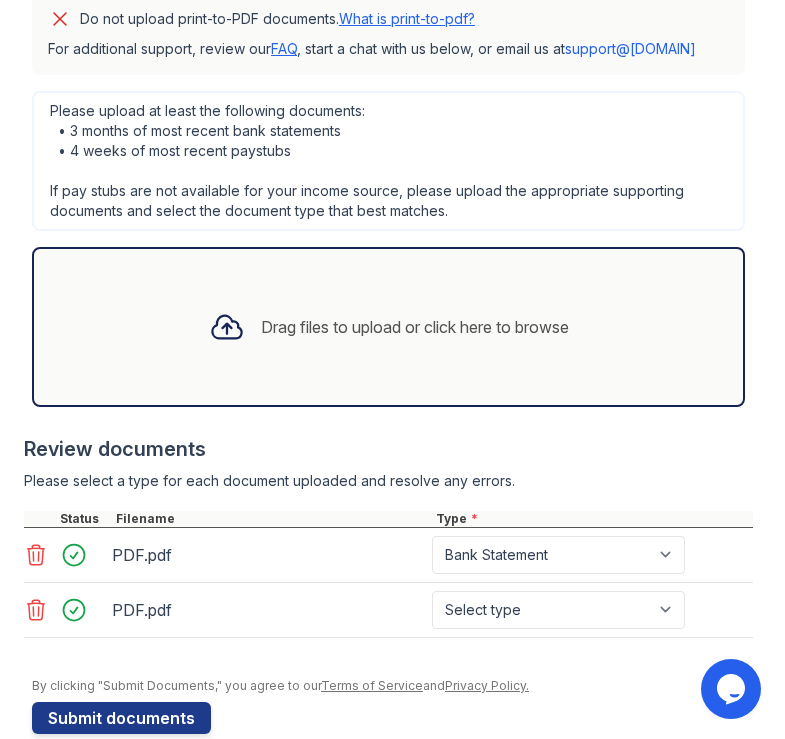 click 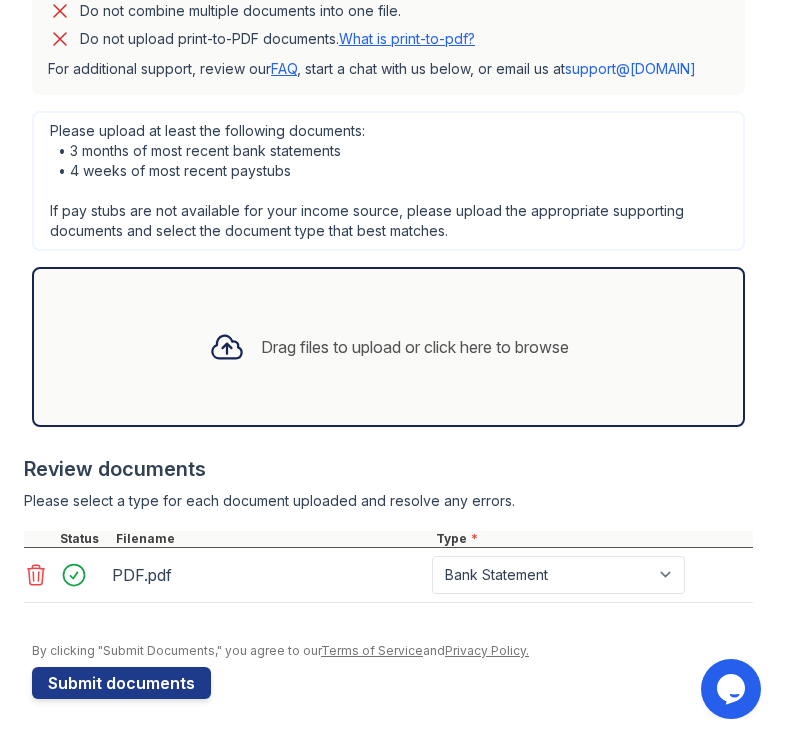 click 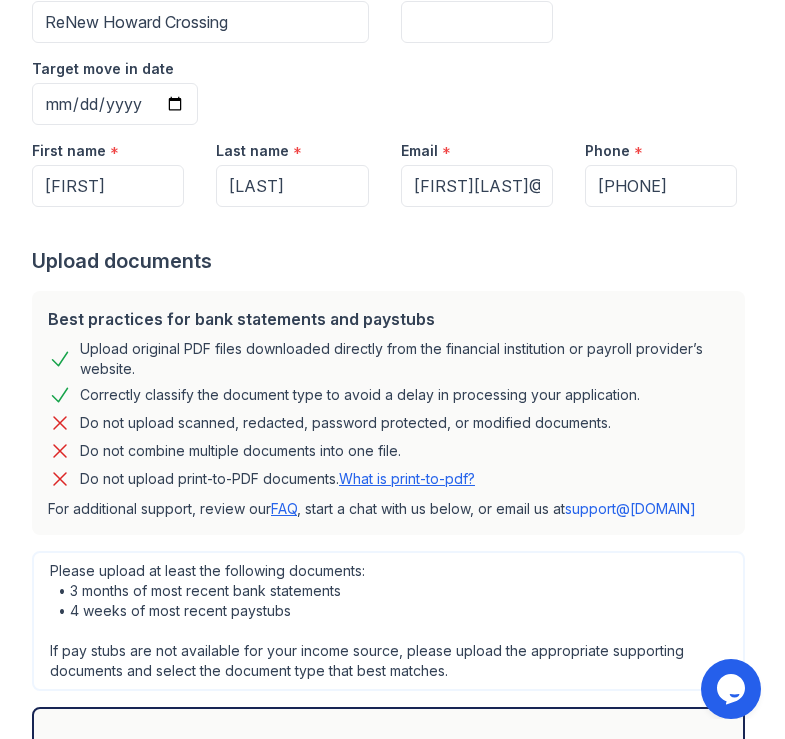 scroll, scrollTop: 0, scrollLeft: 0, axis: both 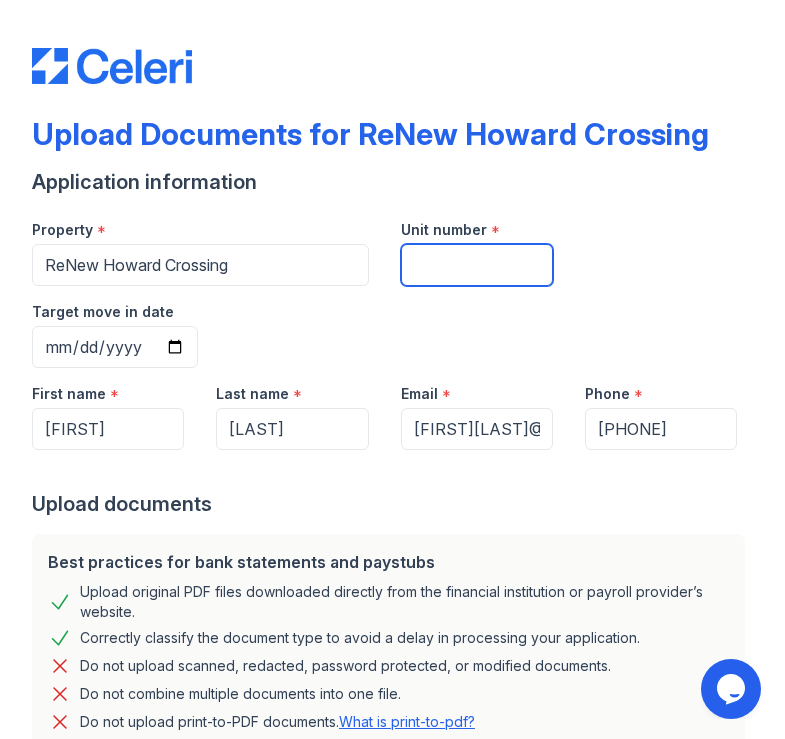 click on "Unit number" at bounding box center [477, 265] 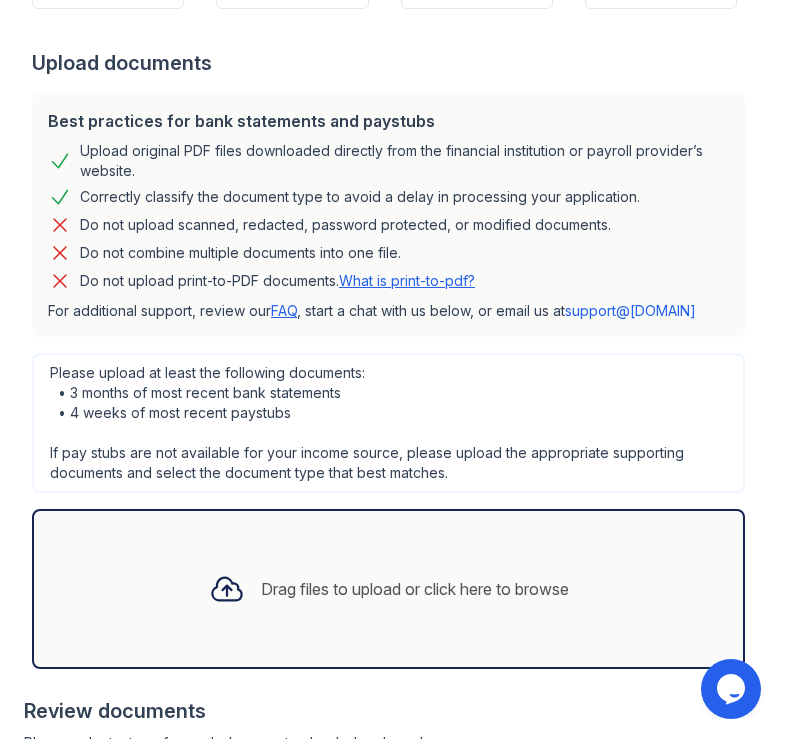 scroll, scrollTop: 648, scrollLeft: 0, axis: vertical 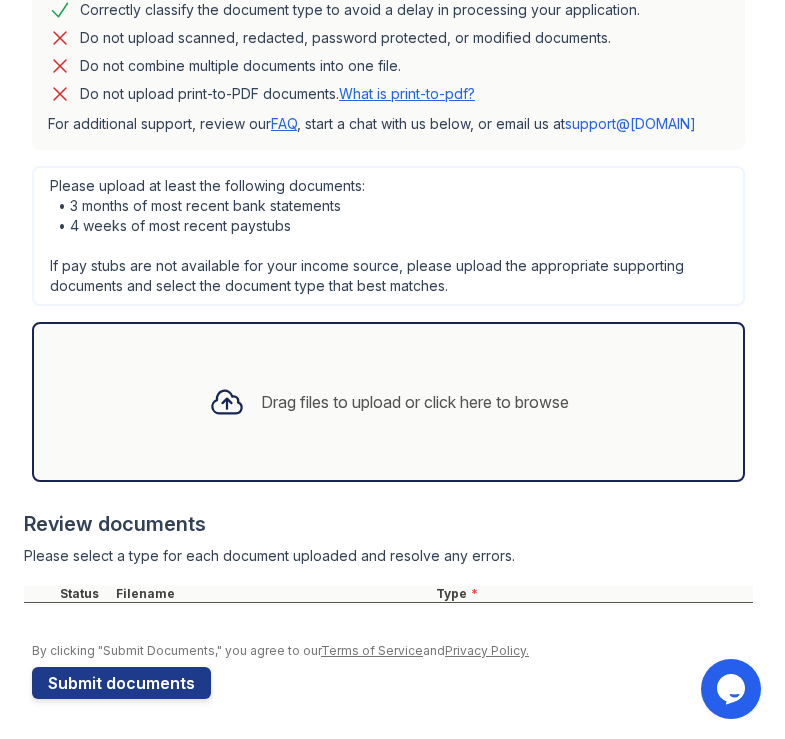 type on "9113A" 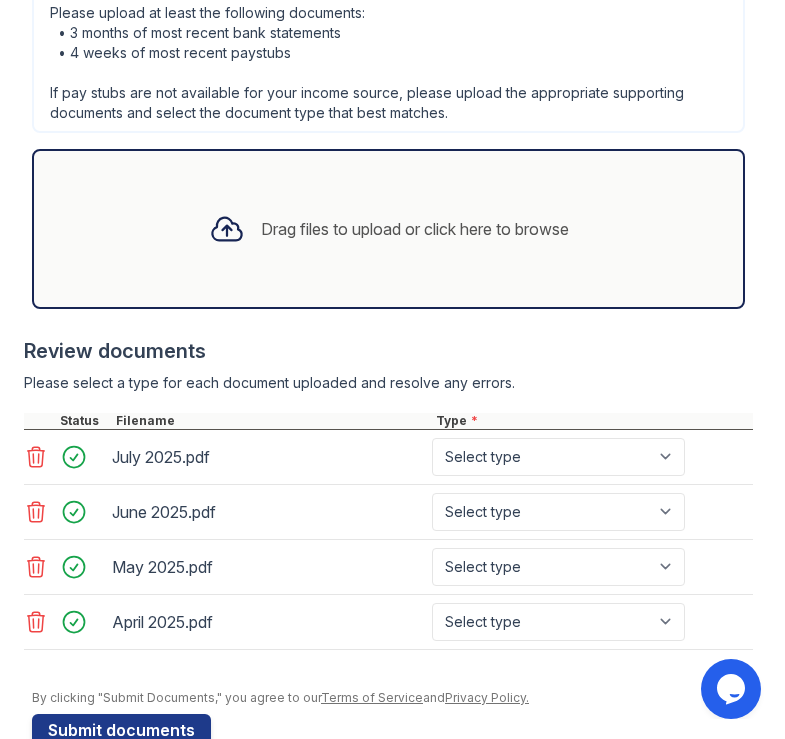 scroll, scrollTop: 803, scrollLeft: 0, axis: vertical 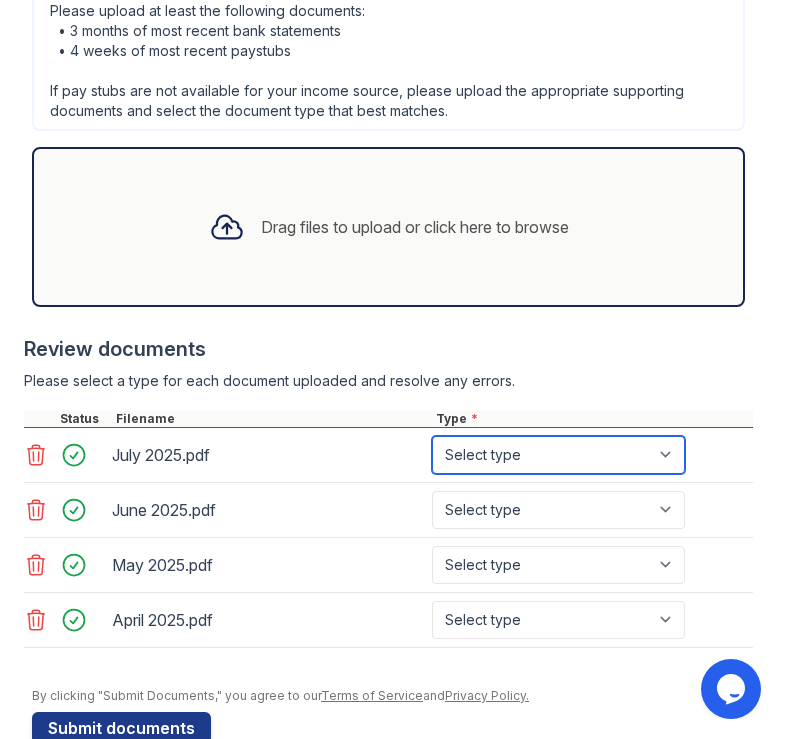 click on "Select type
Paystub
Bank Statement
Offer Letter
Tax Documents
Benefit Award Letter
Investment Account Statement
Other" at bounding box center [558, 455] 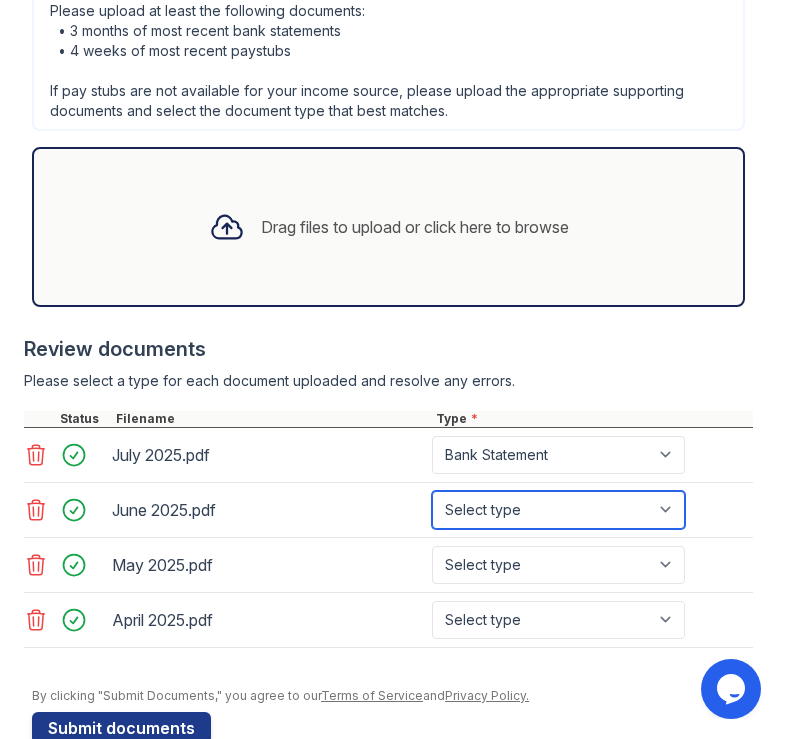 click on "Select type
Paystub
Bank Statement
Offer Letter
Tax Documents
Benefit Award Letter
Investment Account Statement
Other" at bounding box center [558, 510] 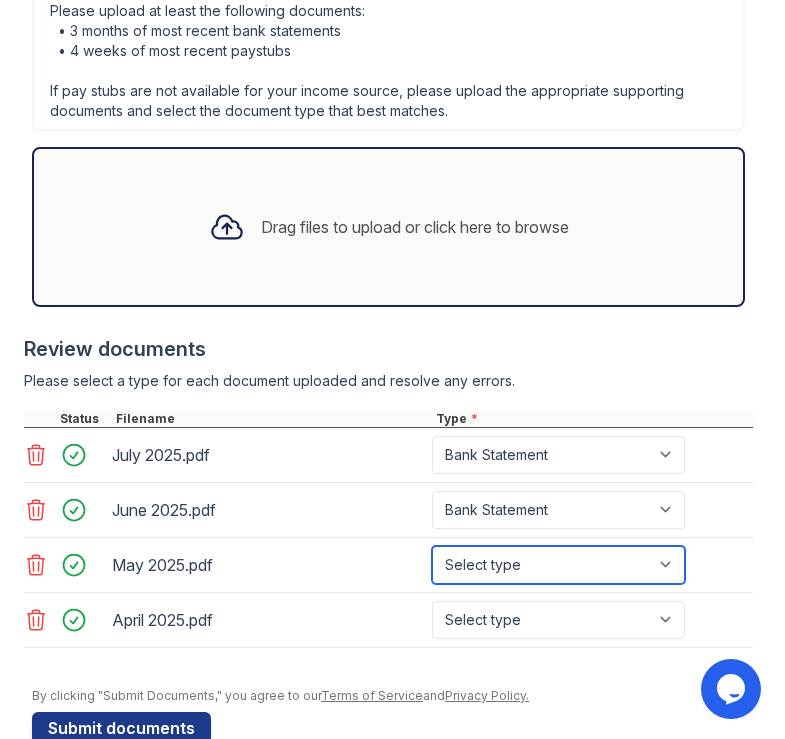 click on "Select type
Paystub
Bank Statement
Offer Letter
Tax Documents
Benefit Award Letter
Investment Account Statement
Other" at bounding box center [558, 565] 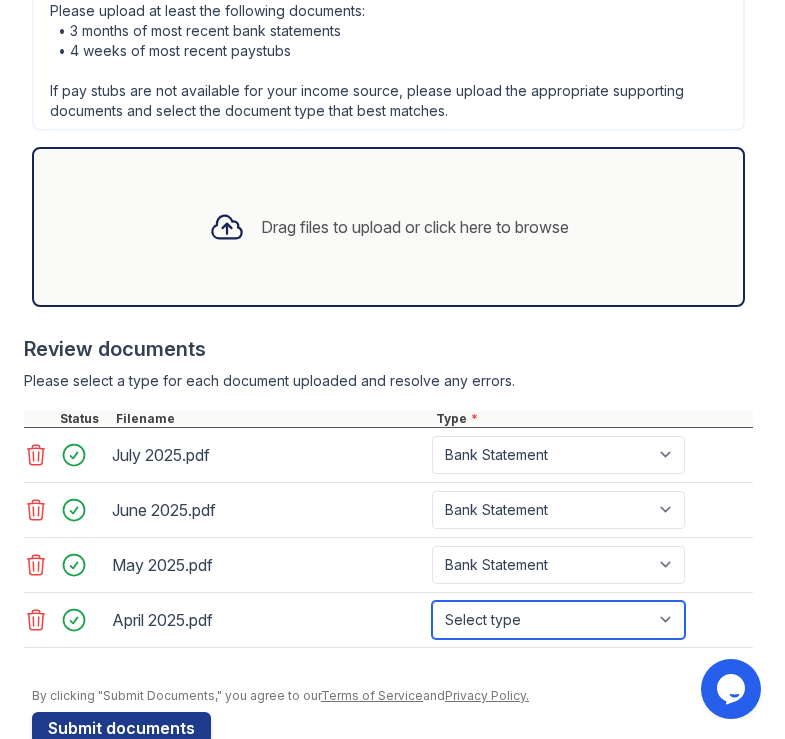 click on "Select type
Paystub
Bank Statement
Offer Letter
Tax Documents
Benefit Award Letter
Investment Account Statement
Other" at bounding box center [558, 620] 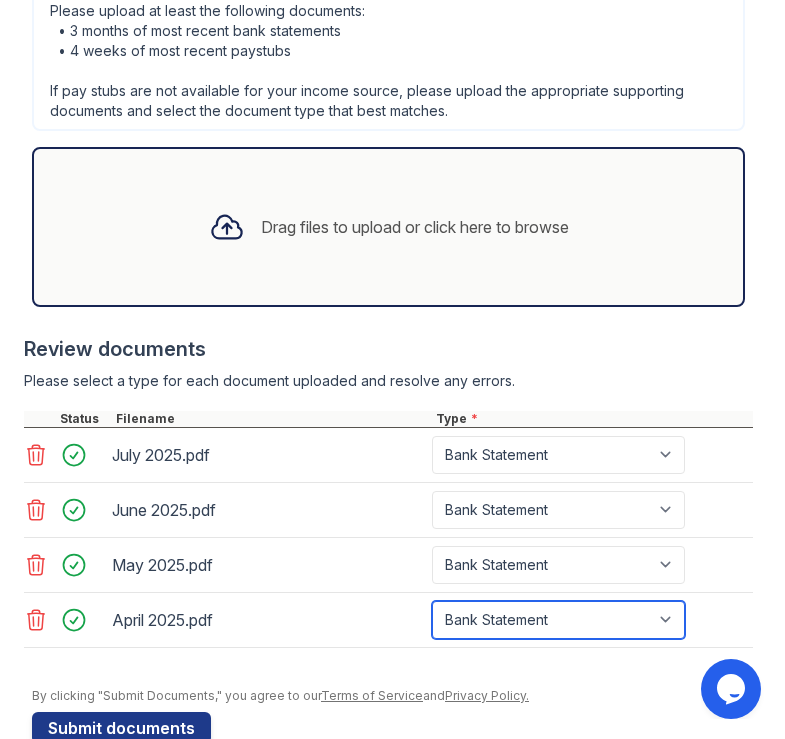 scroll, scrollTop: 868, scrollLeft: 0, axis: vertical 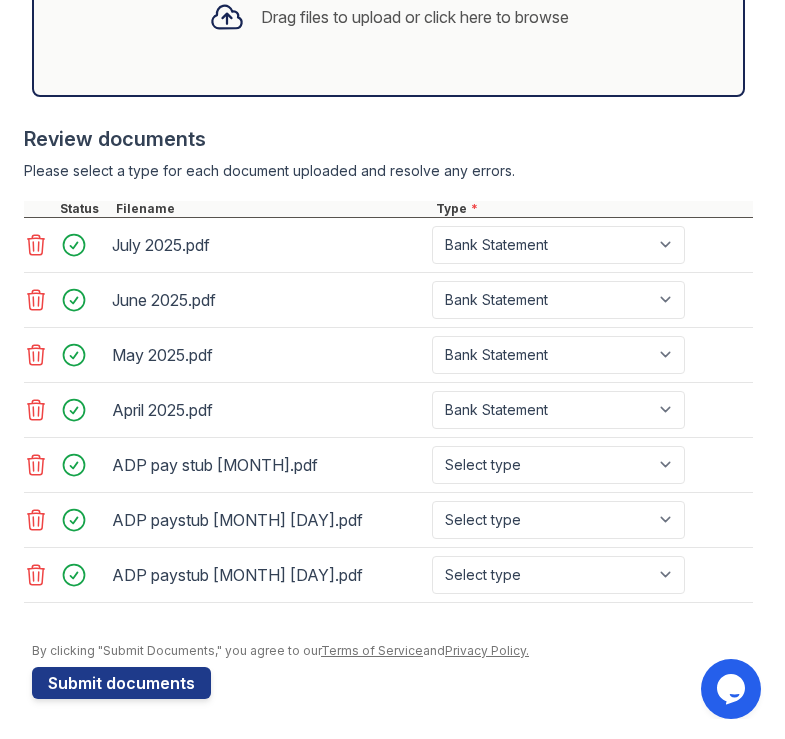 click on "Review documents" at bounding box center (388, 139) 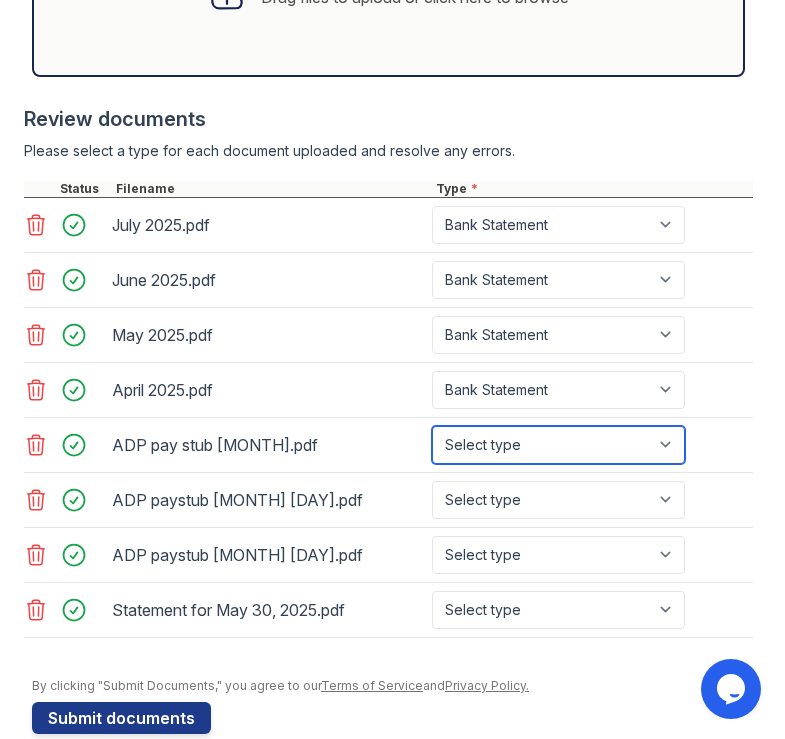 click on "Select type
Paystub
Bank Statement
Offer Letter
Tax Documents
Benefit Award Letter
Investment Account Statement
Other" at bounding box center (558, 445) 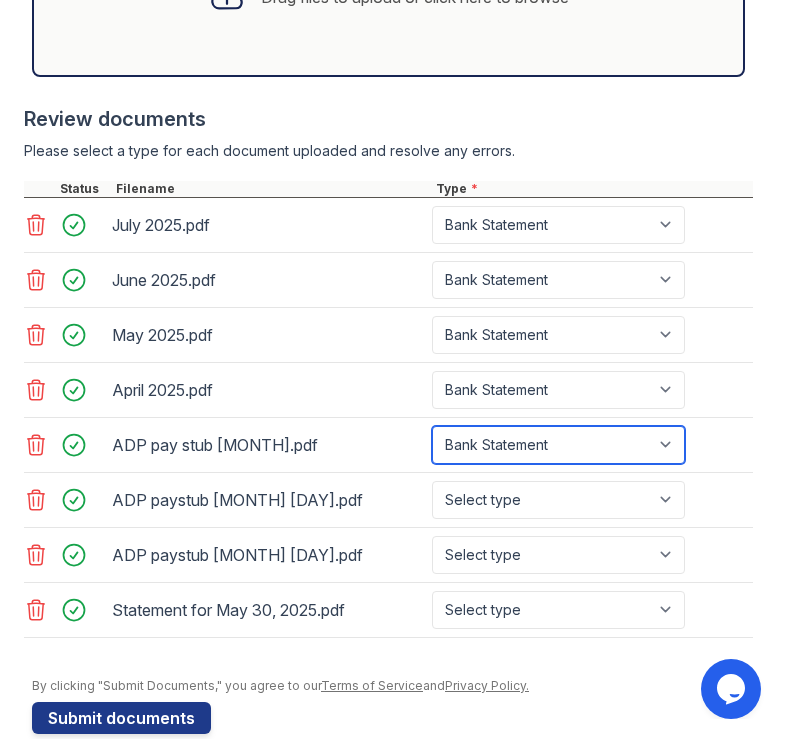 click on "Select type
Paystub
Bank Statement
Offer Letter
Tax Documents
Benefit Award Letter
Investment Account Statement
Other" at bounding box center (558, 445) 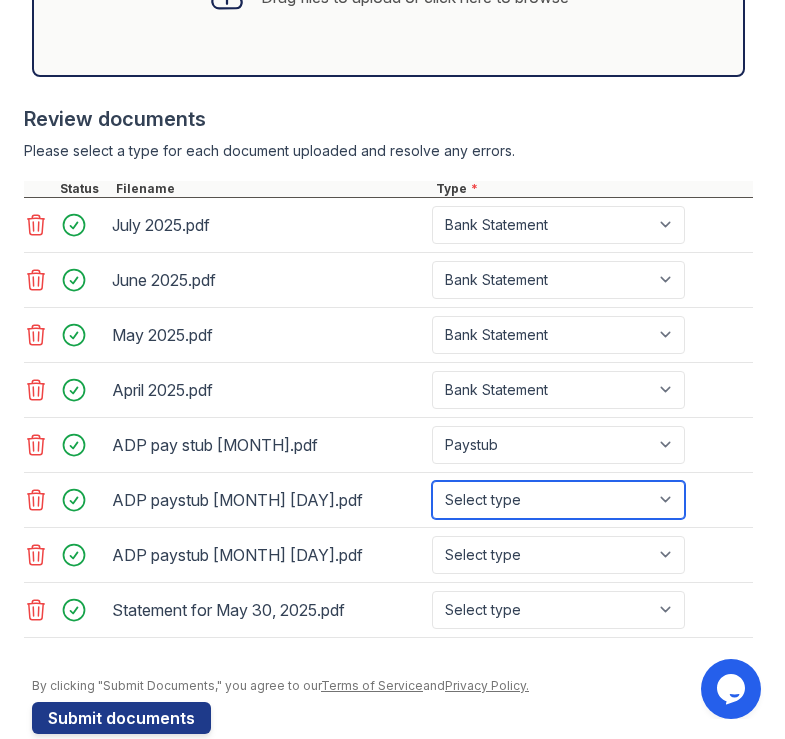 click on "Select type
Paystub
Bank Statement
Offer Letter
Tax Documents
Benefit Award Letter
Investment Account Statement
Other" at bounding box center (558, 500) 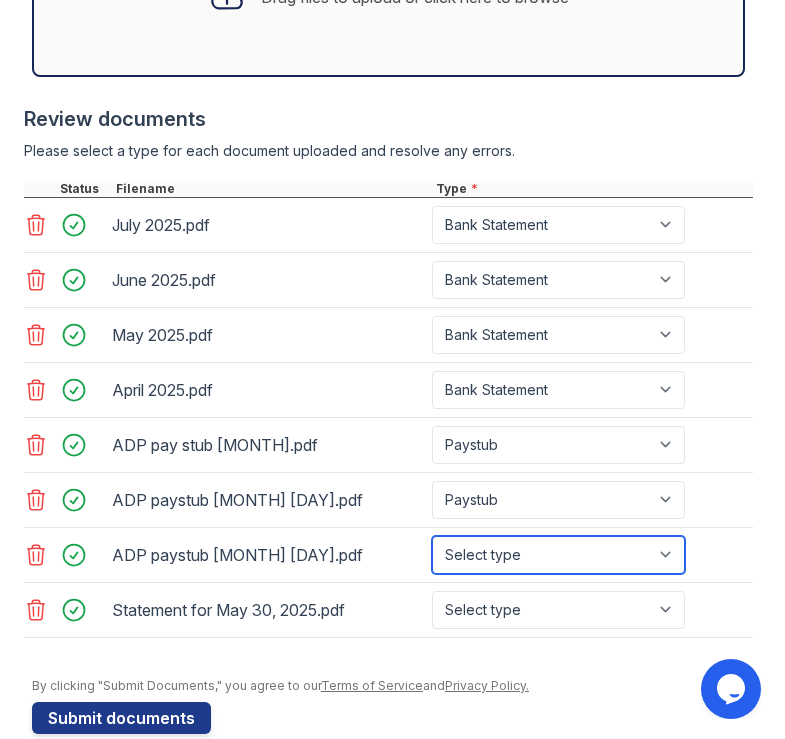 click on "Select type
Paystub
Bank Statement
Offer Letter
Tax Documents
Benefit Award Letter
Investment Account Statement
Other" at bounding box center (558, 555) 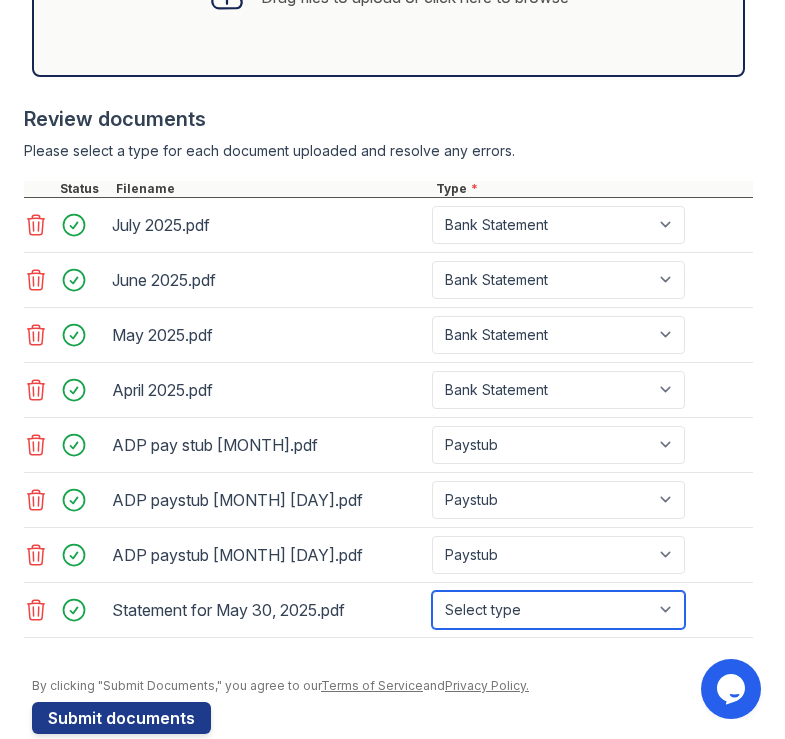 click on "Select type
Paystub
Bank Statement
Offer Letter
Tax Documents
Benefit Award Letter
Investment Account Statement
Other" at bounding box center [558, 610] 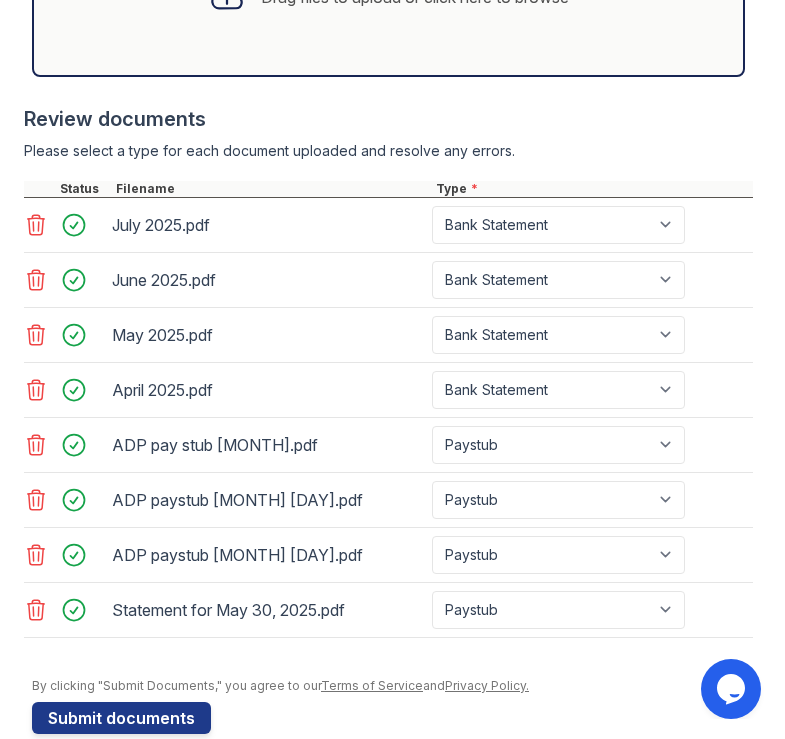 click at bounding box center (388, 648) 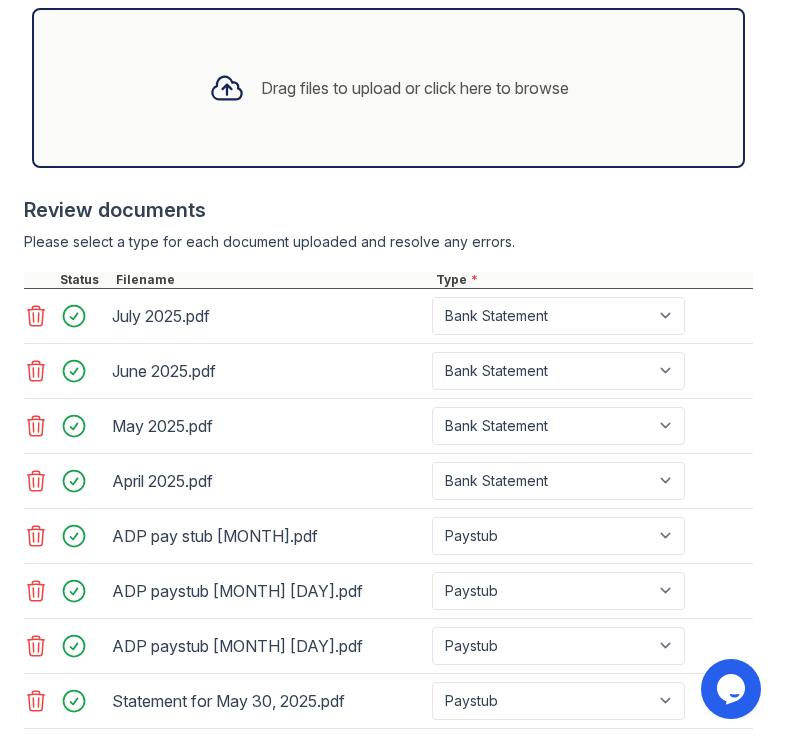 scroll, scrollTop: 1088, scrollLeft: 0, axis: vertical 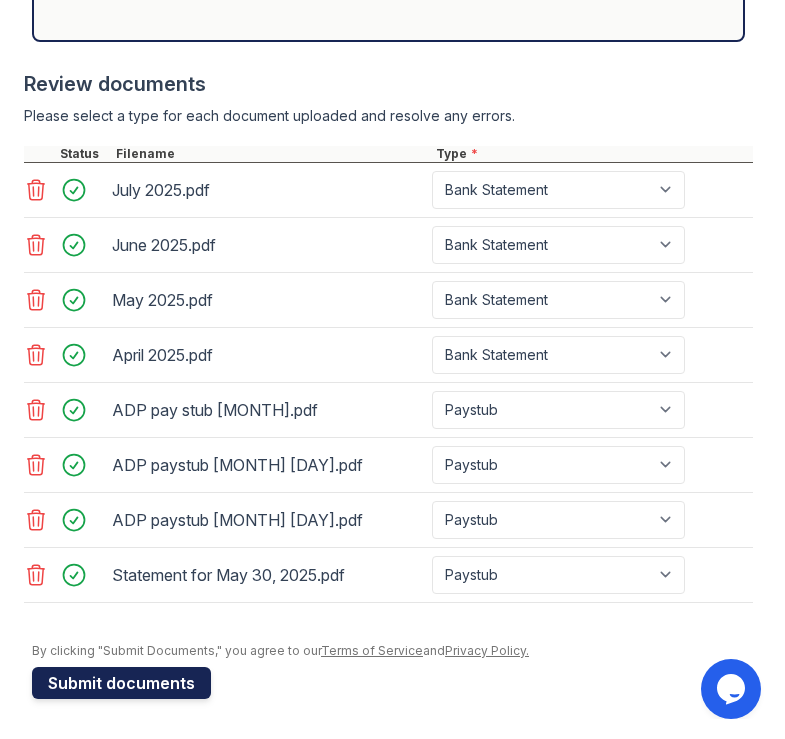 click on "Submit documents" at bounding box center (121, 683) 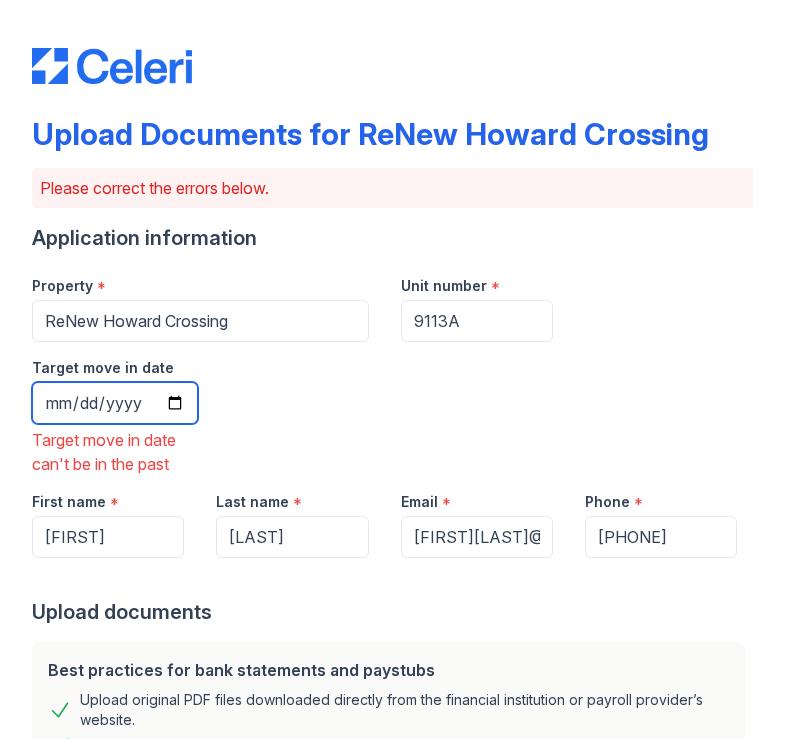 click on "2024-08-15" at bounding box center [115, 403] 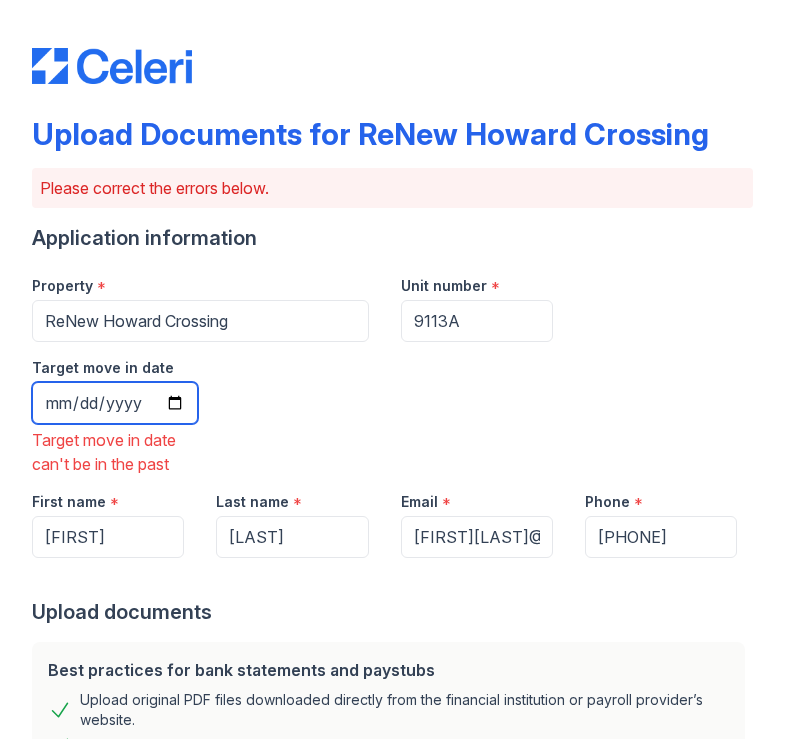 type on "2025-08-15" 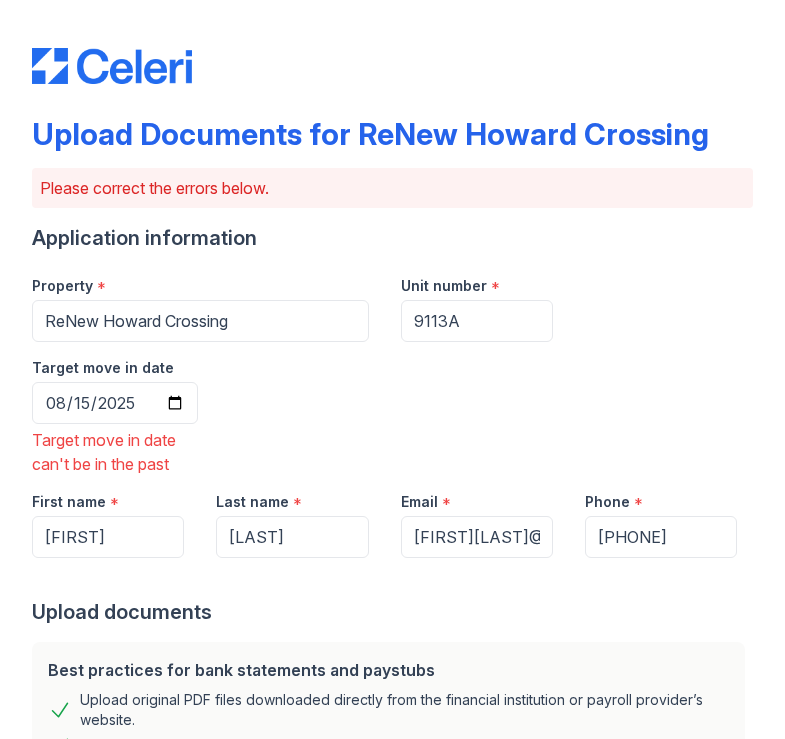 click on "Property
*
ReNew Howard Crossing
Unit number
*
9113A
Target move in date
2025-08-15
Target move in date can't be in the past" at bounding box center (384, 368) 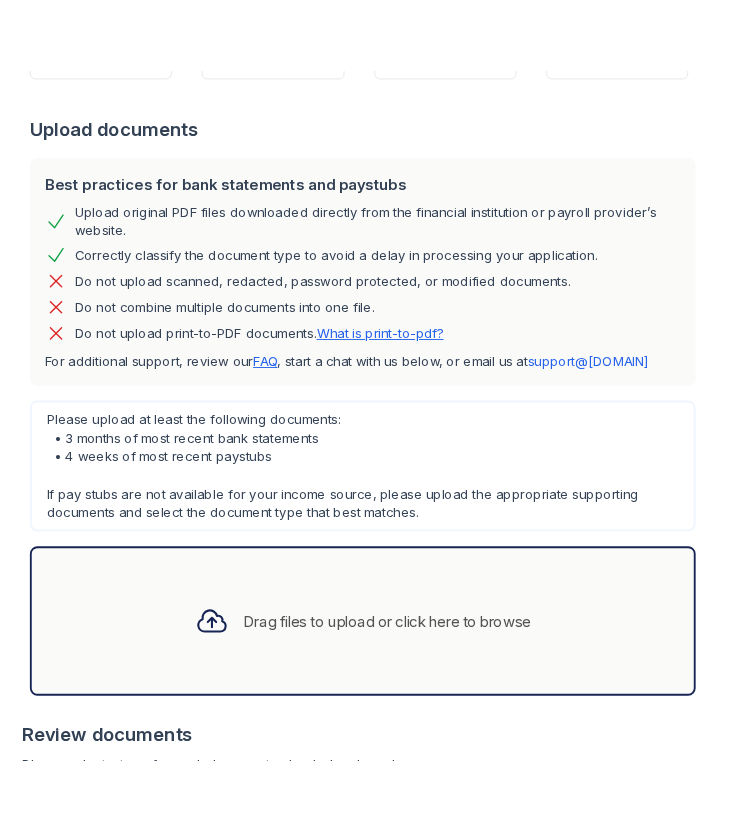 scroll, scrollTop: 541, scrollLeft: 0, axis: vertical 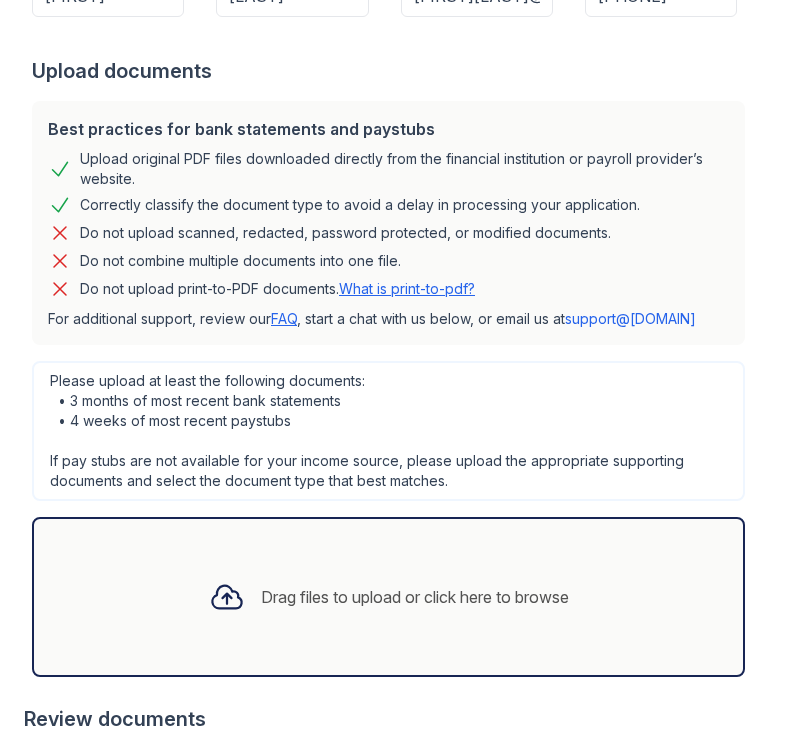 click on "What is print-to-pdf?" at bounding box center (407, 288) 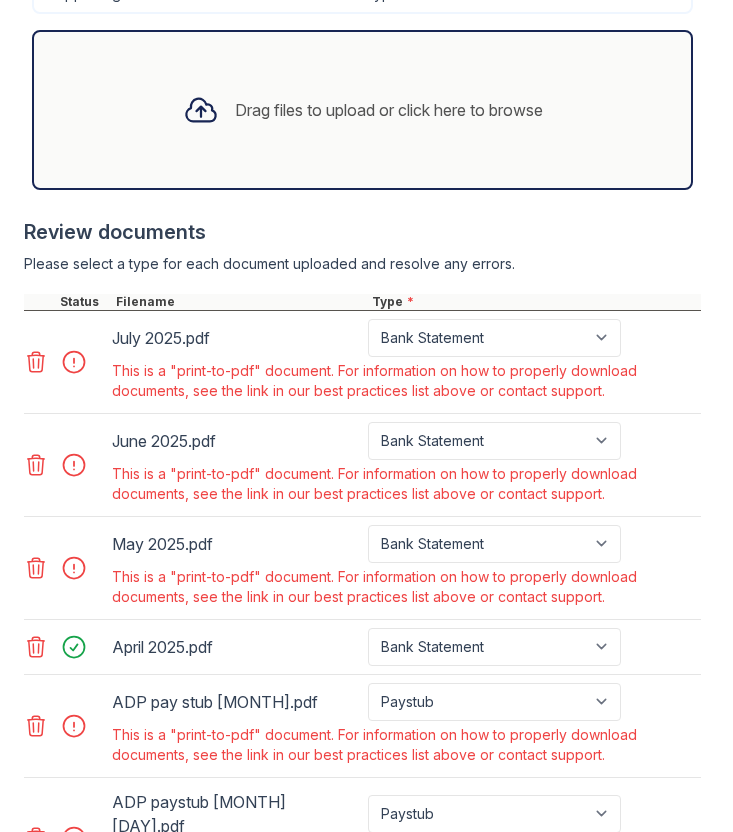 scroll, scrollTop: 1372, scrollLeft: 0, axis: vertical 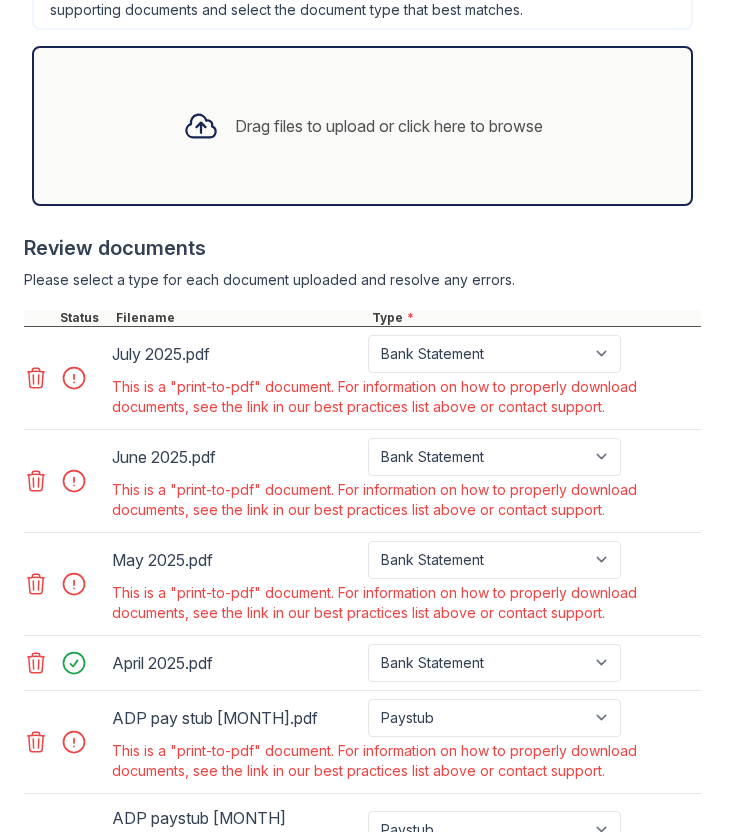 click 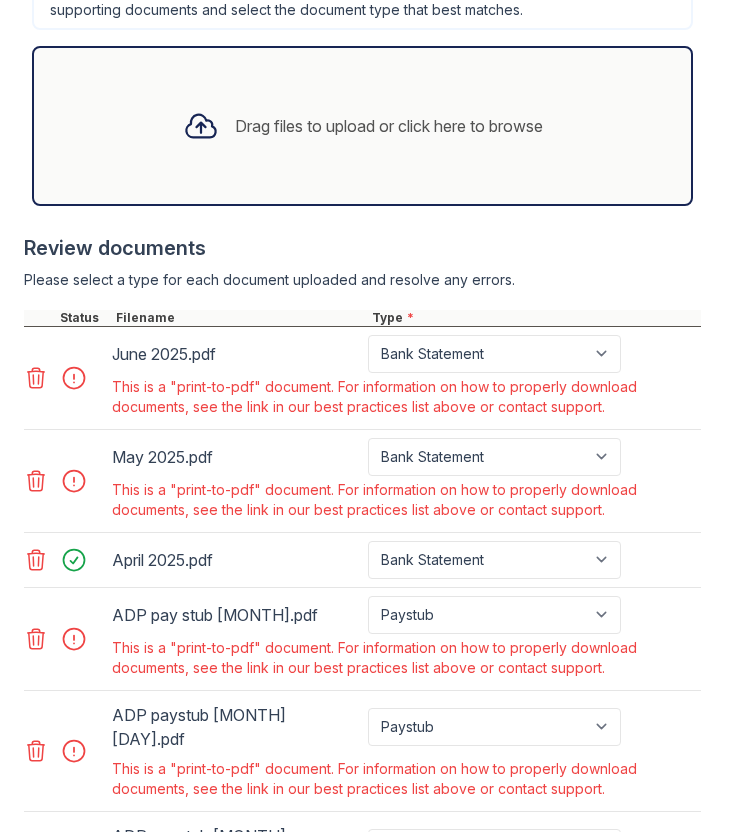 click 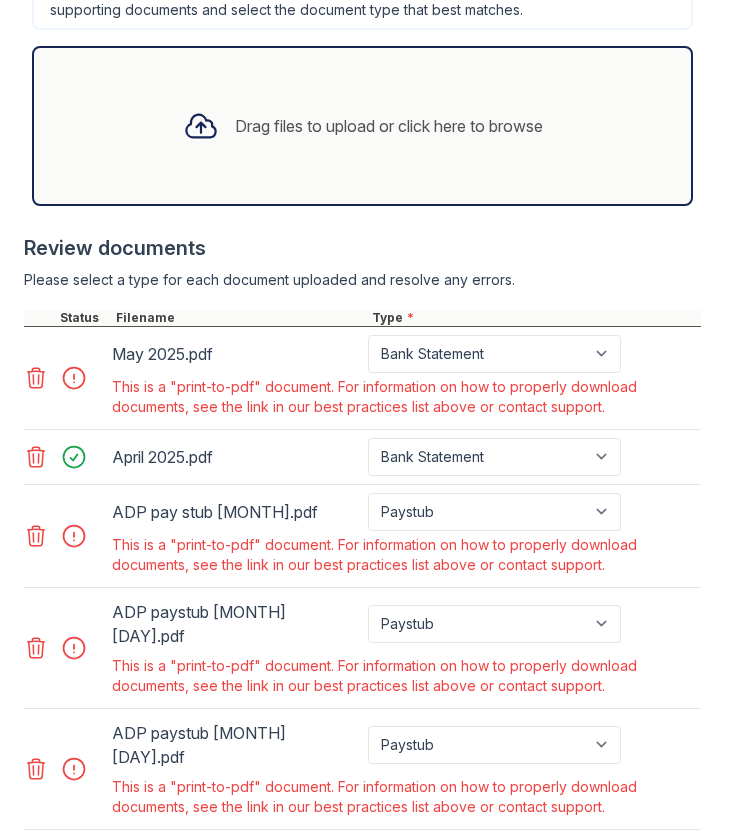 click 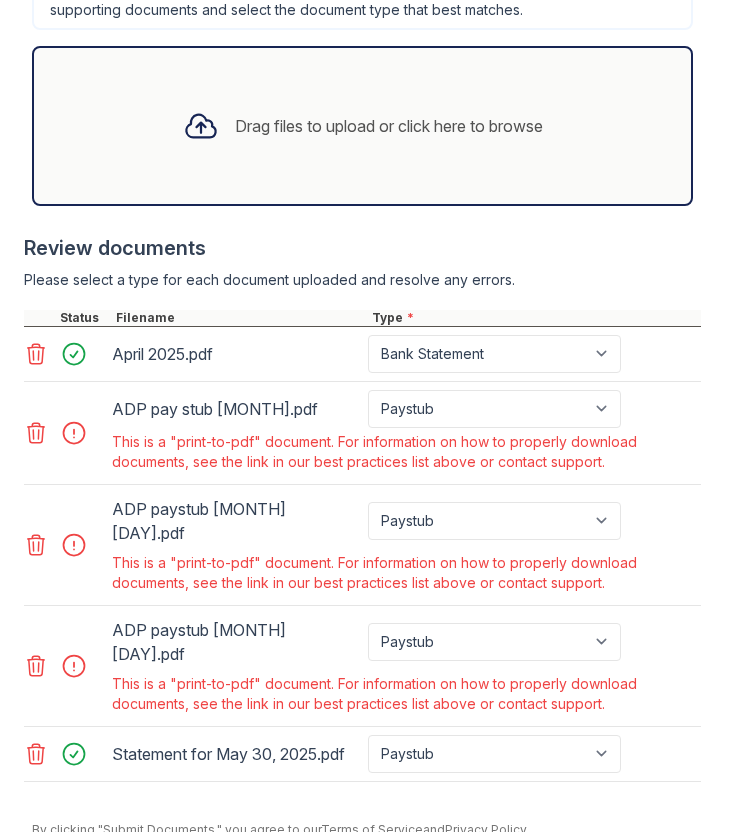 click 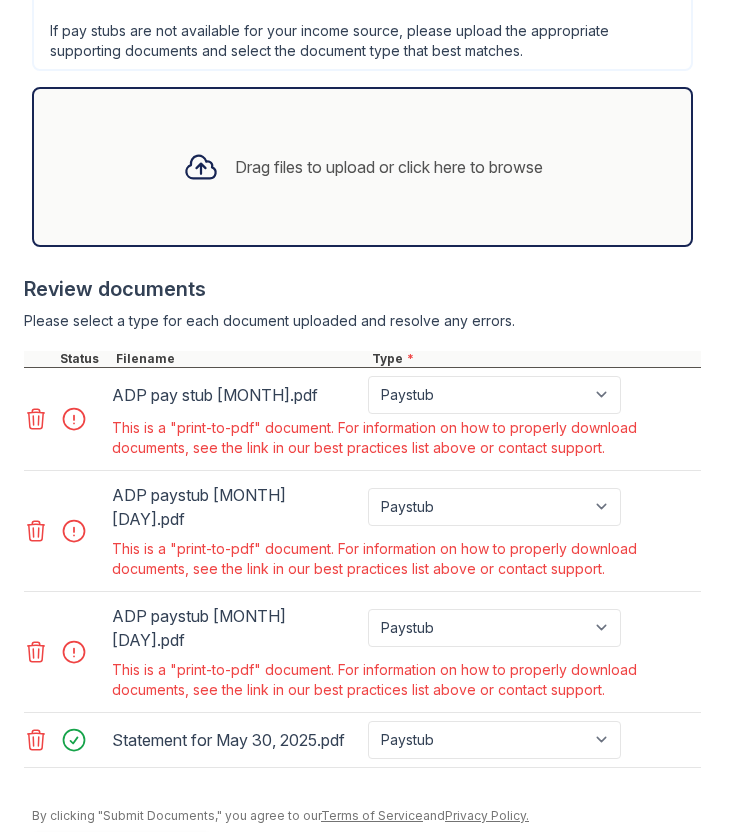 click at bounding box center (40, 359) 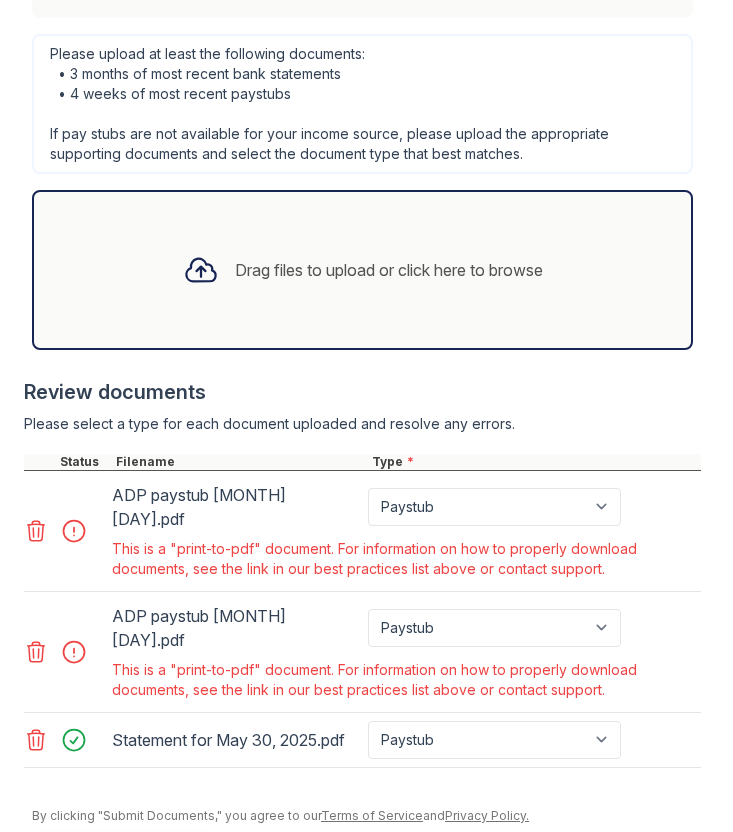 click 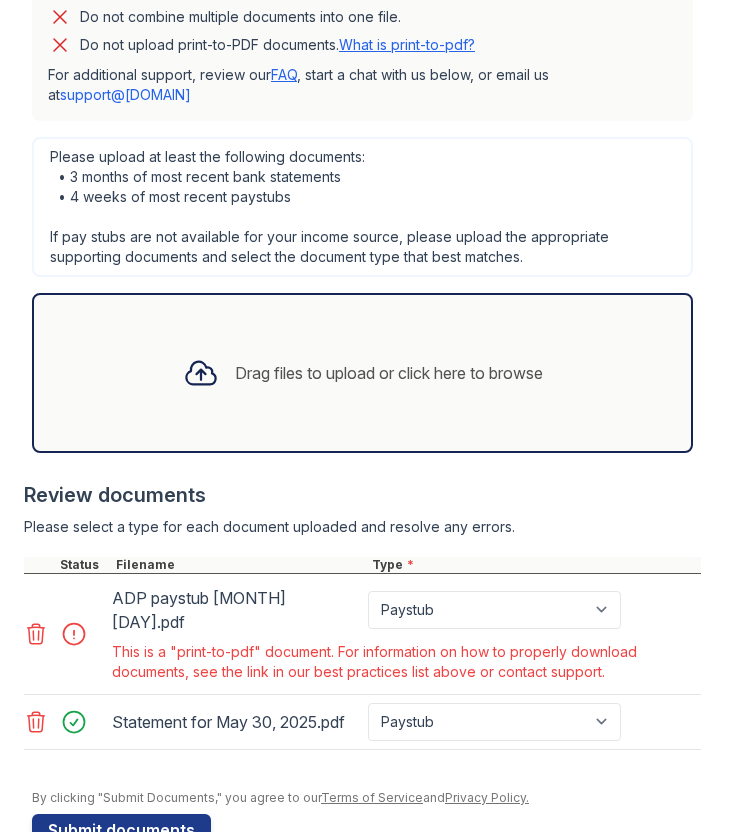 click 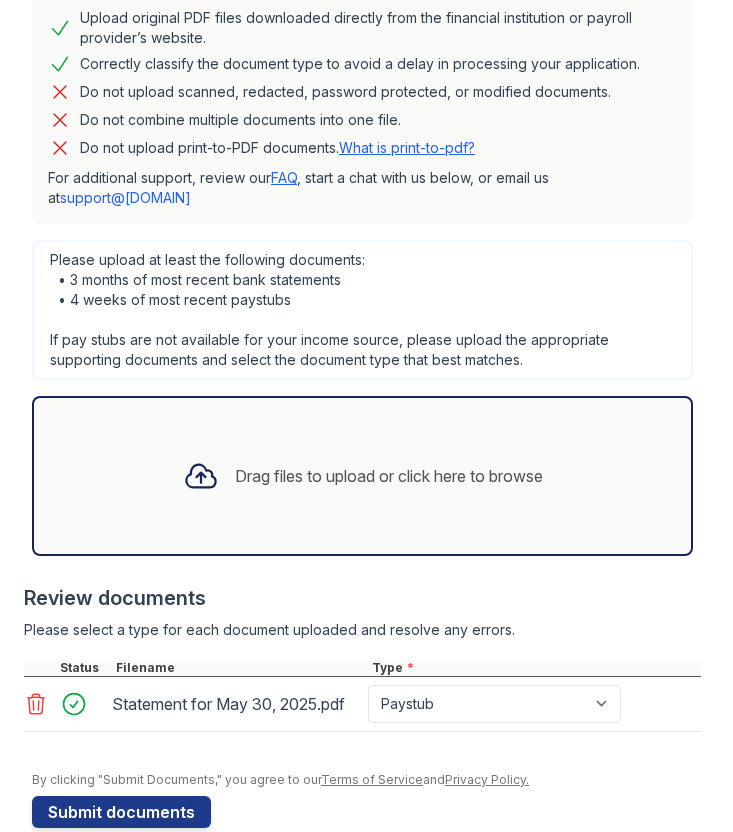 click 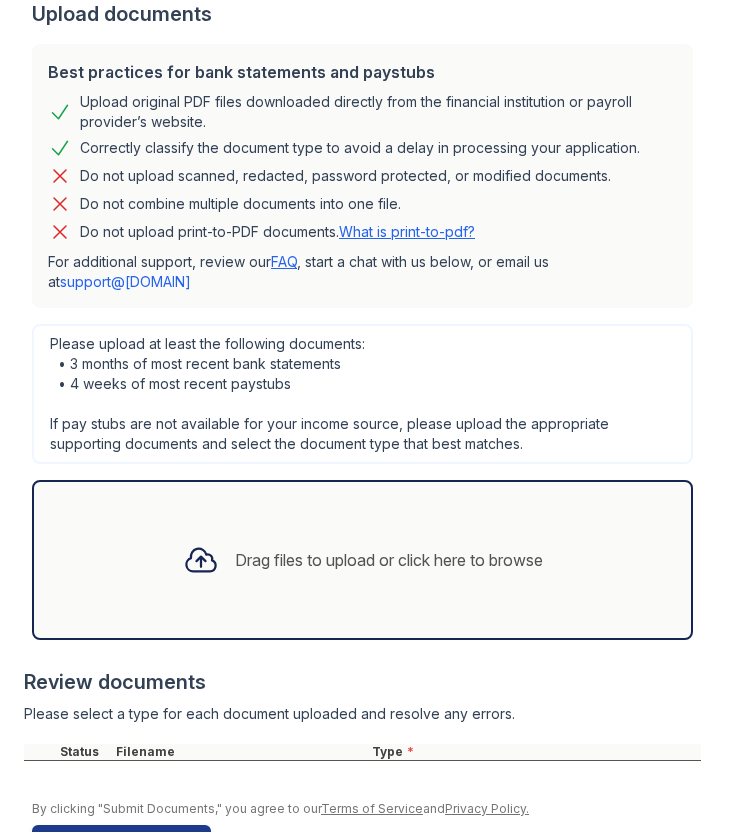 scroll, scrollTop: 967, scrollLeft: 0, axis: vertical 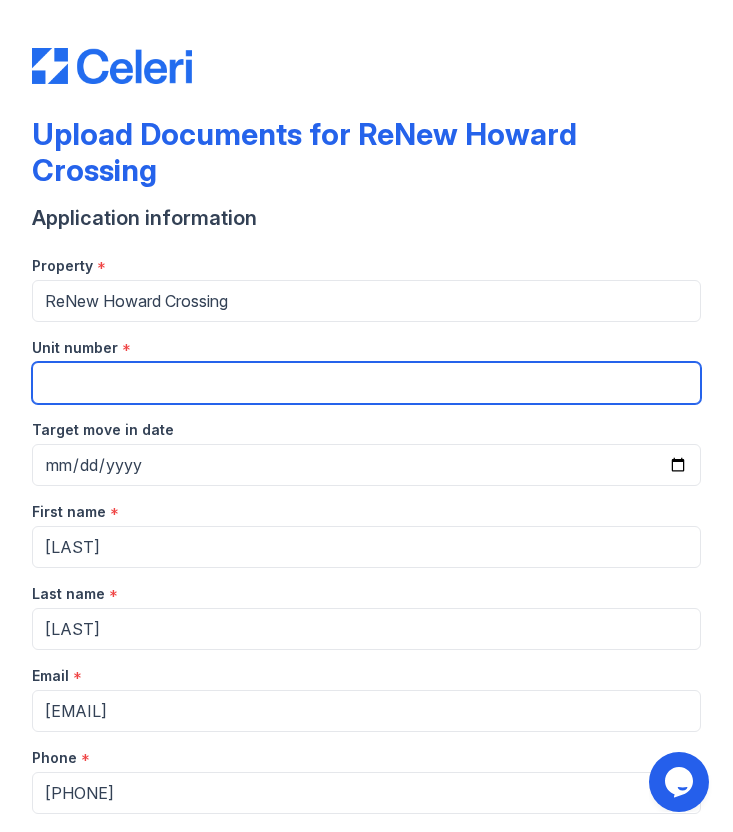 click on "Unit number" at bounding box center [366, 383] 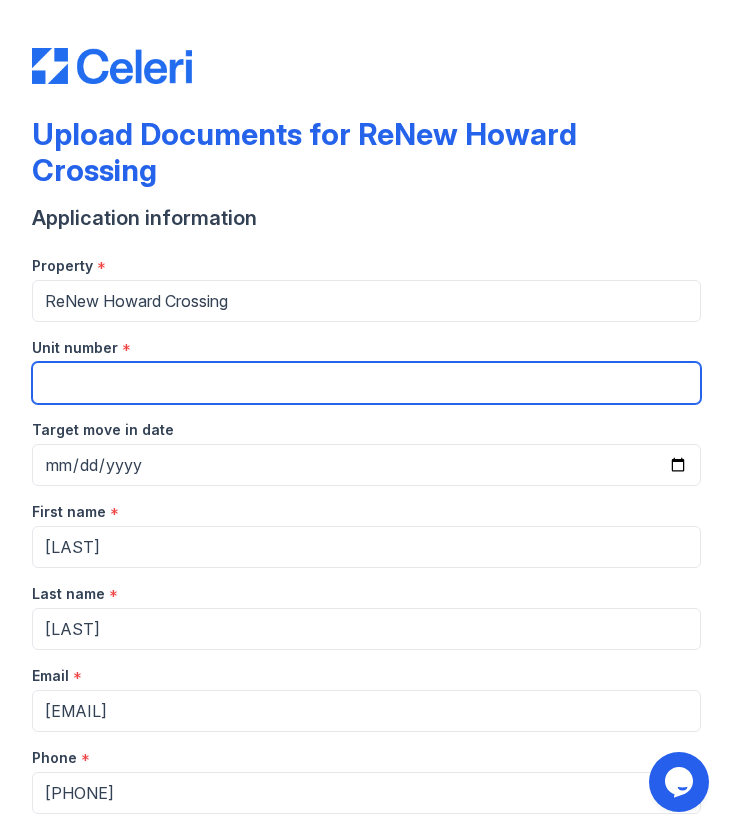 type on "9113A" 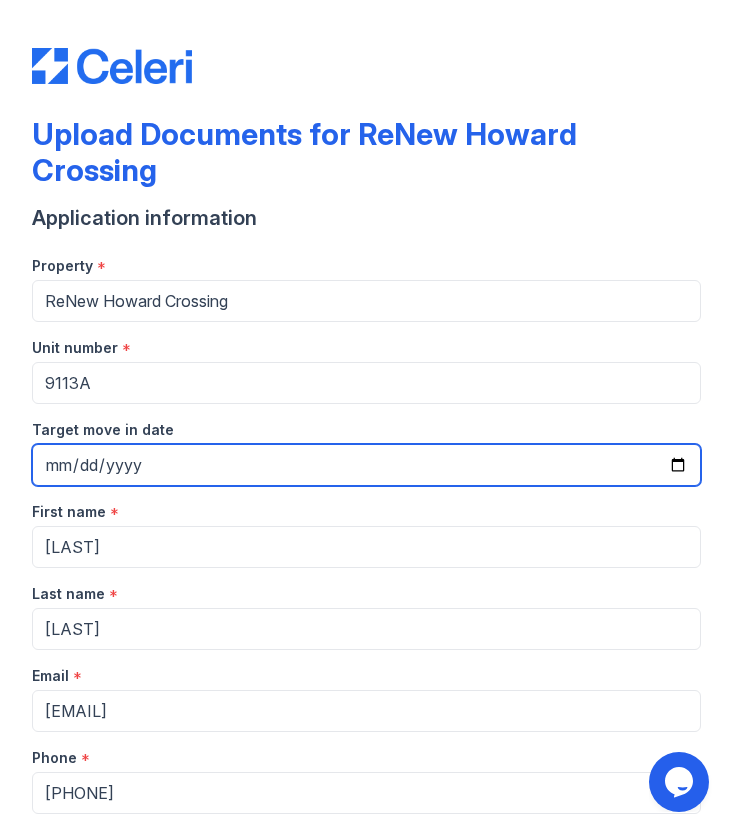 click on "Target move in date" at bounding box center (366, 465) 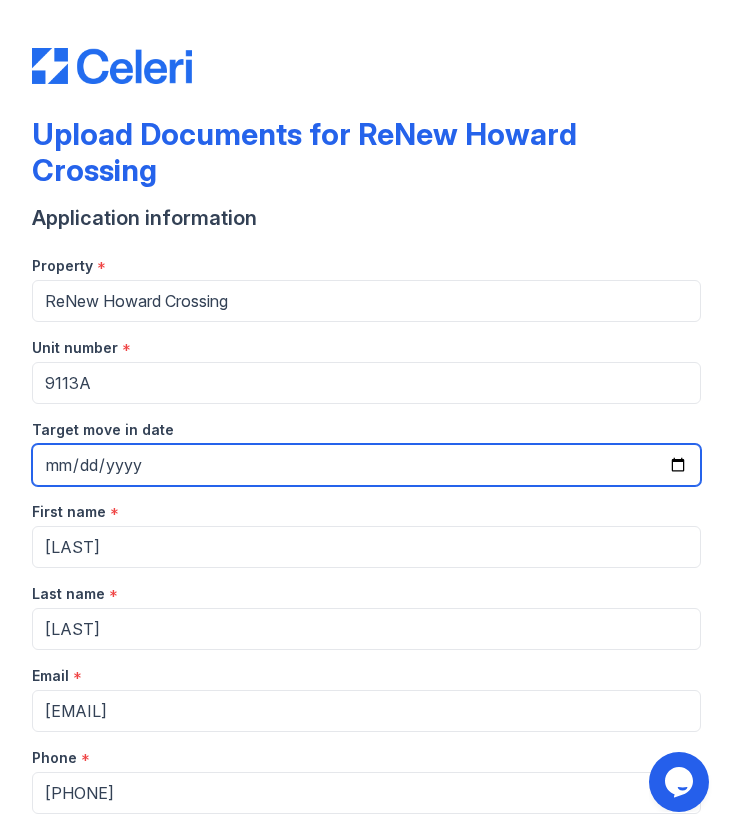 type on "2025-08-15" 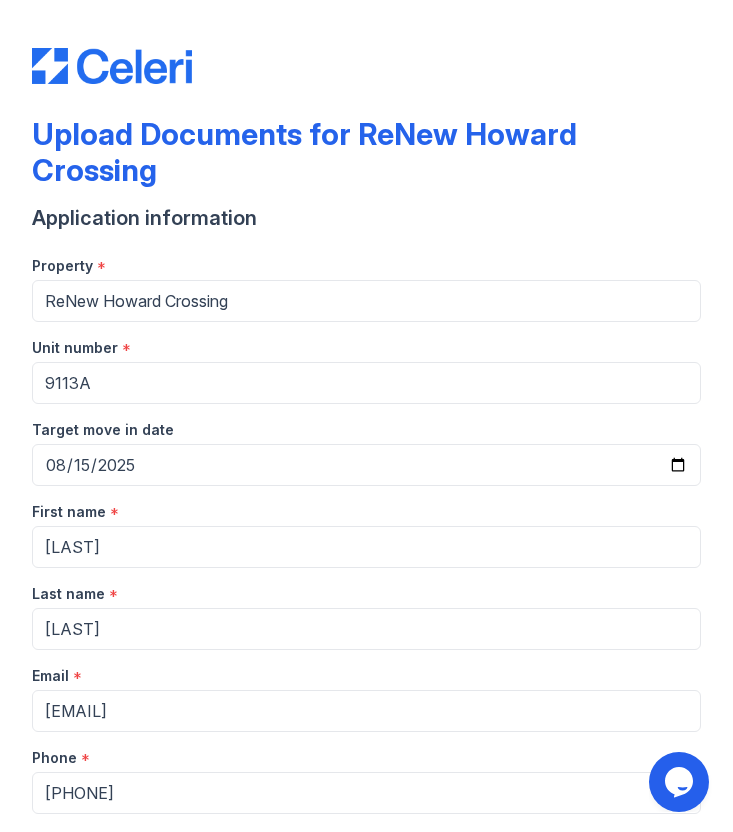 click on "First name
*" at bounding box center (366, 506) 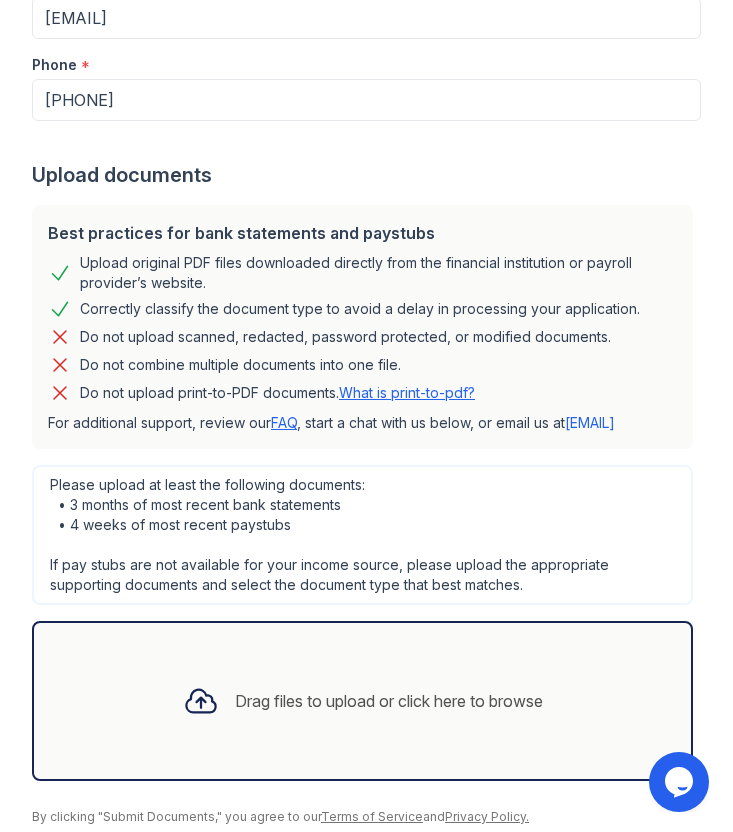 scroll, scrollTop: 750, scrollLeft: 0, axis: vertical 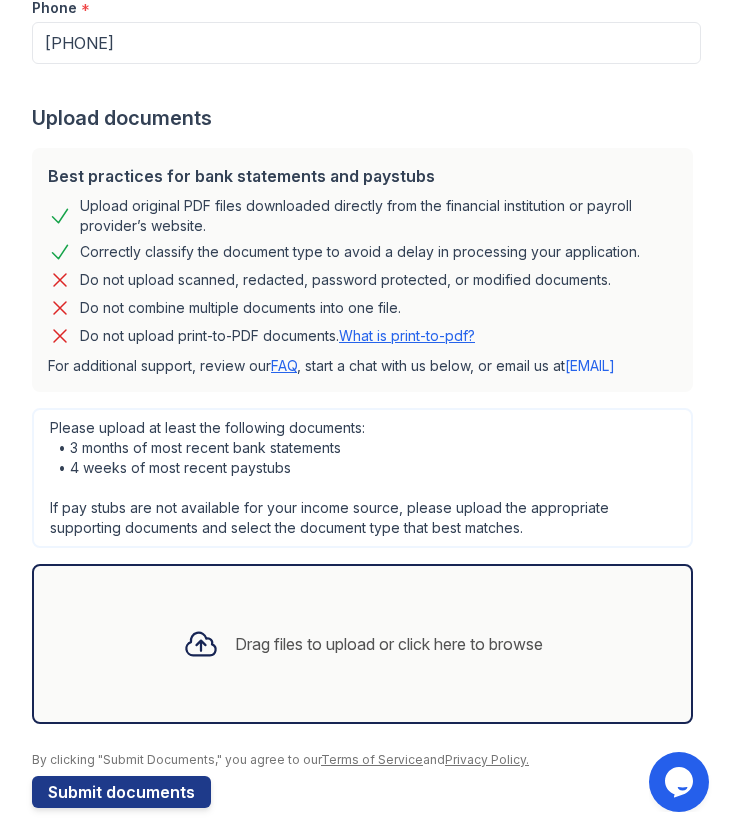 click on "Upload documents" at bounding box center (366, 118) 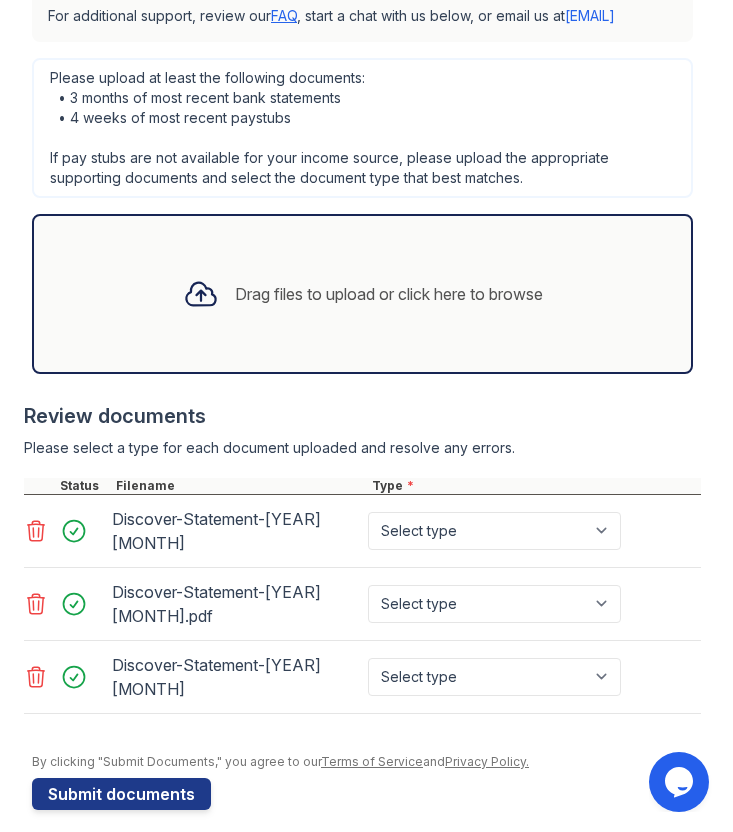 scroll, scrollTop: 1102, scrollLeft: 0, axis: vertical 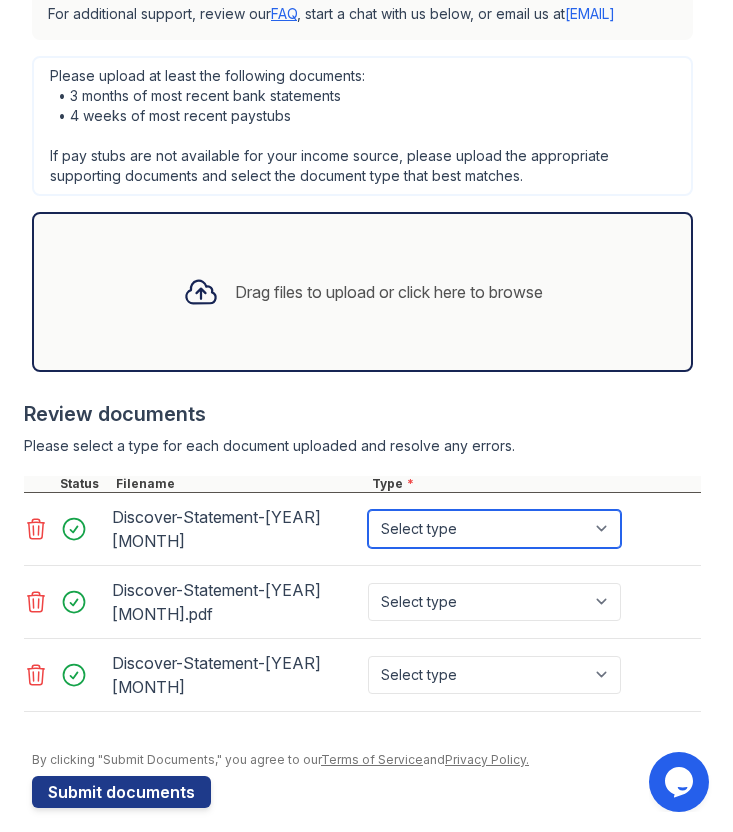 click on "Select type
Paystub
Bank Statement
Offer Letter
Tax Documents
Benefit Award Letter
Investment Account Statement
Other" at bounding box center (494, 529) 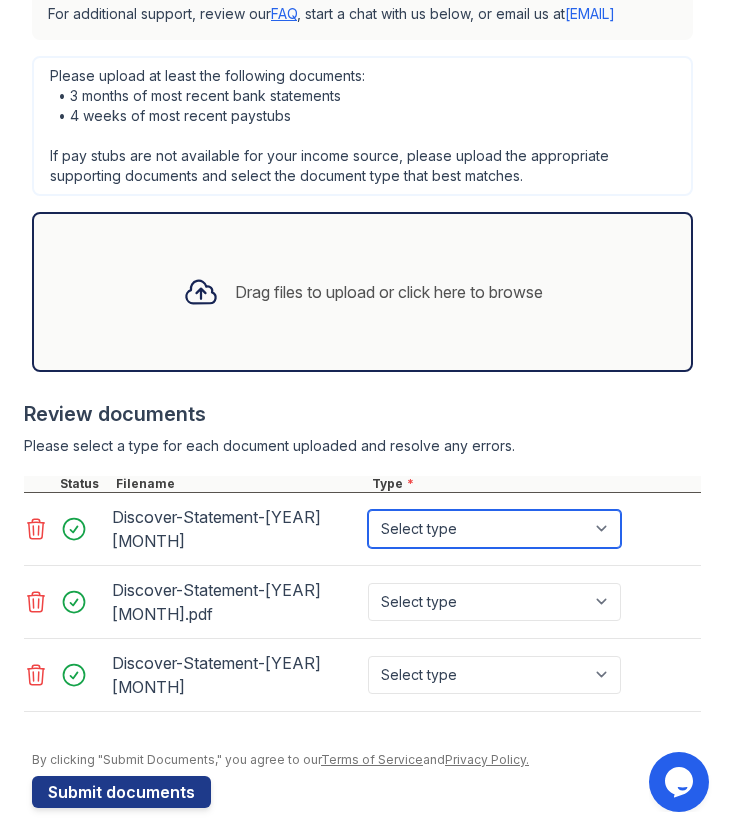 select on "bank_statement" 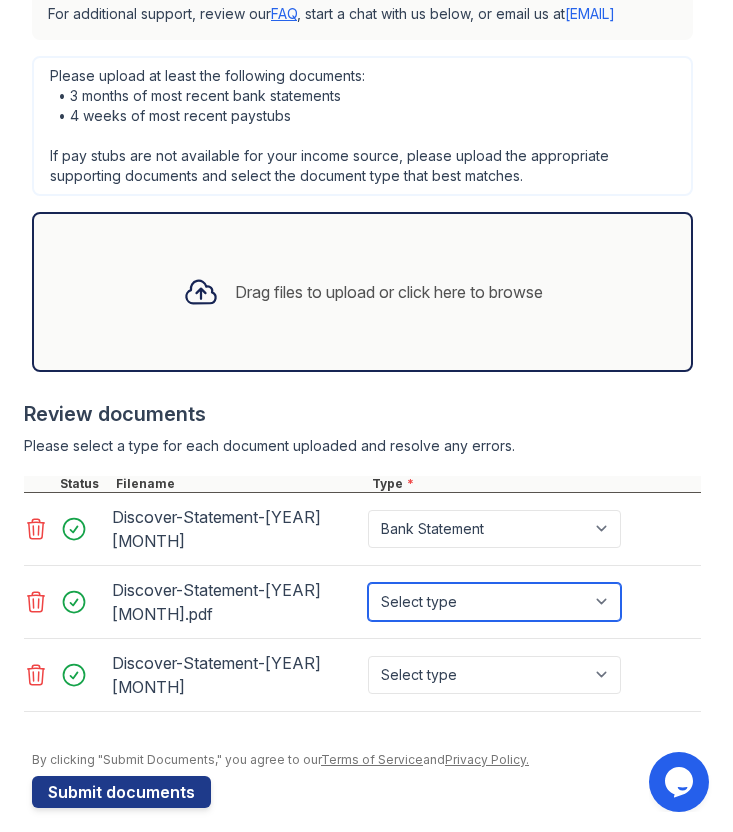 click on "Select type
Paystub
Bank Statement
Offer Letter
Tax Documents
Benefit Award Letter
Investment Account Statement
Other" at bounding box center (494, 602) 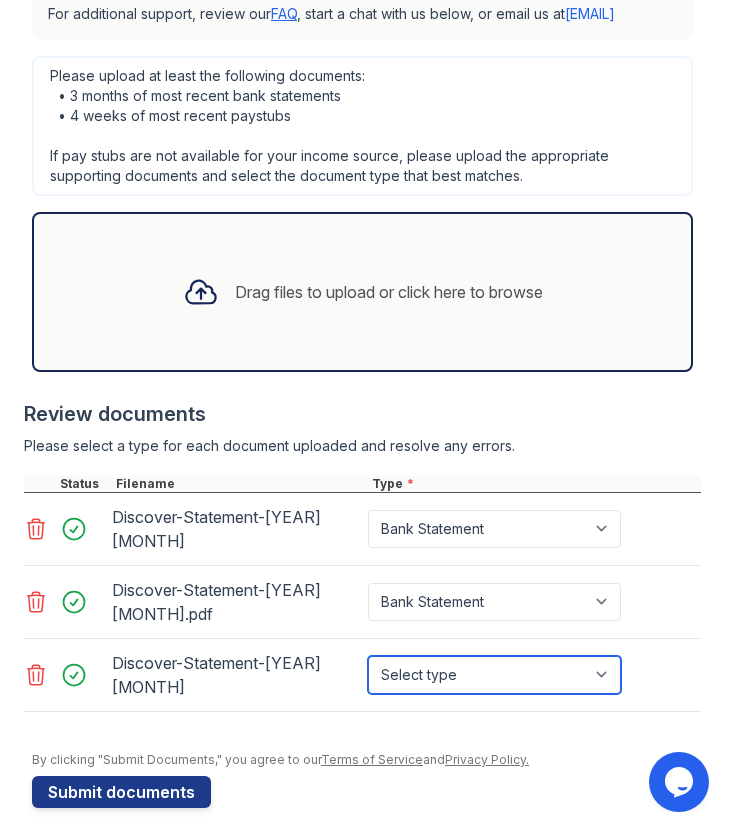 click on "Select type
Paystub
Bank Statement
Offer Letter
Tax Documents
Benefit Award Letter
Investment Account Statement
Other" at bounding box center (494, 675) 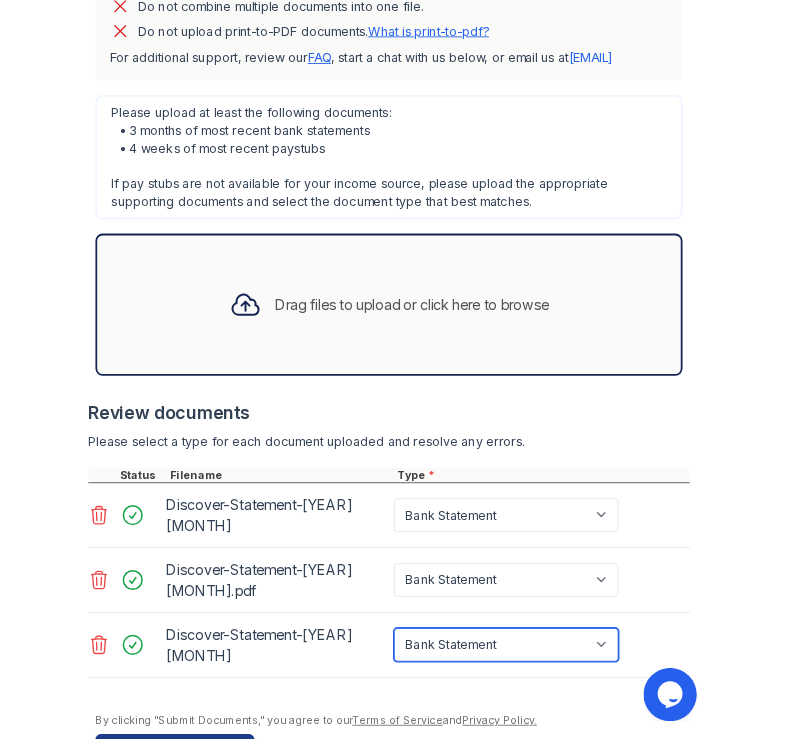 scroll, scrollTop: 1102, scrollLeft: 0, axis: vertical 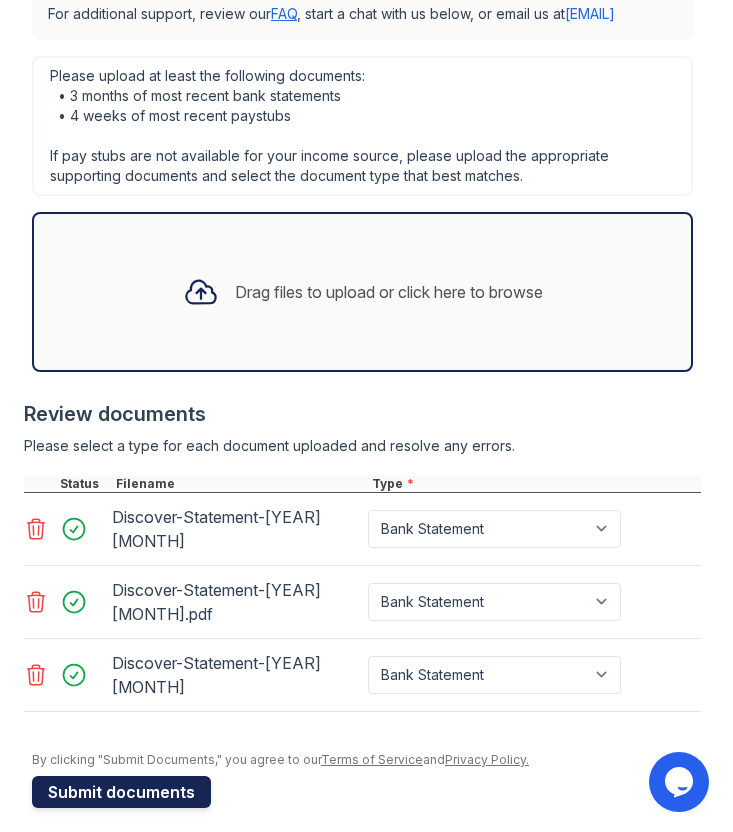 click on "Submit documents" at bounding box center [121, 792] 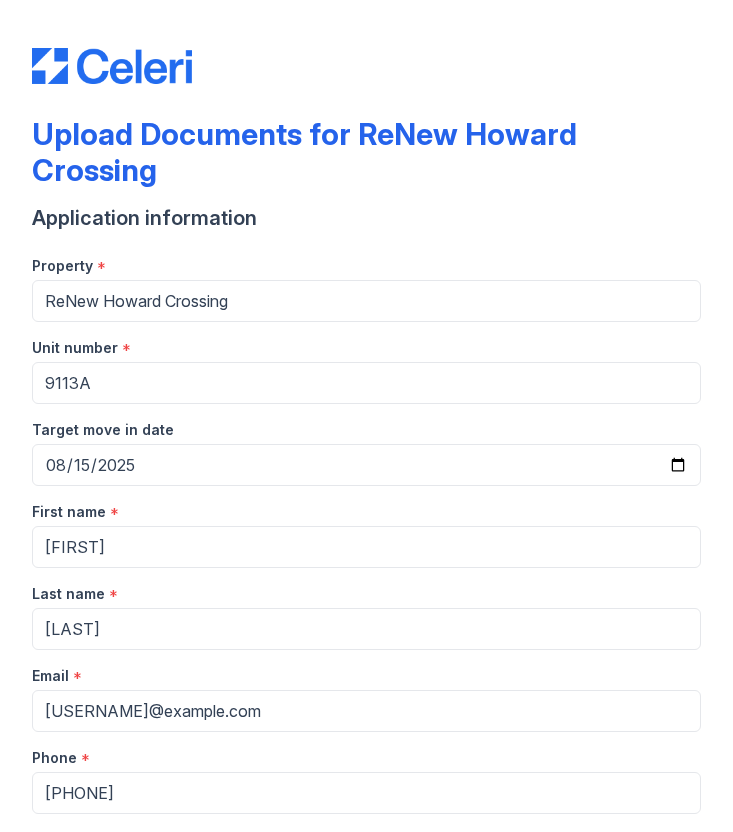 scroll, scrollTop: 0, scrollLeft: 0, axis: both 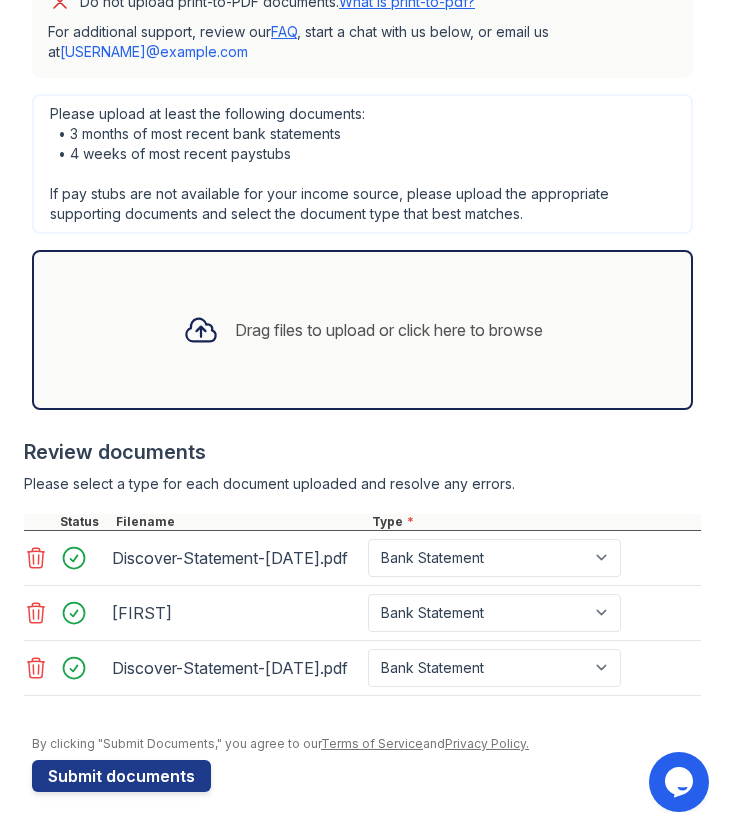 click on "Please upload at least the following documents:
• 3 months of most recent bank statements
• 4 weeks of most recent paystubs
If pay stubs are not available for your income source, please upload the appropriate supporting documents and select the document type that best matches." at bounding box center [362, 164] 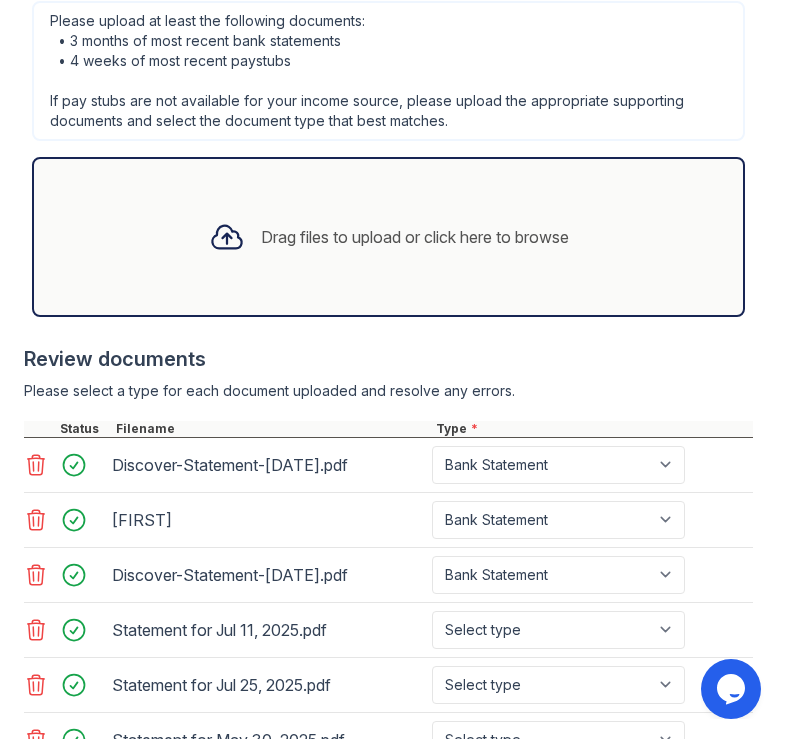 scroll, scrollTop: 978, scrollLeft: 0, axis: vertical 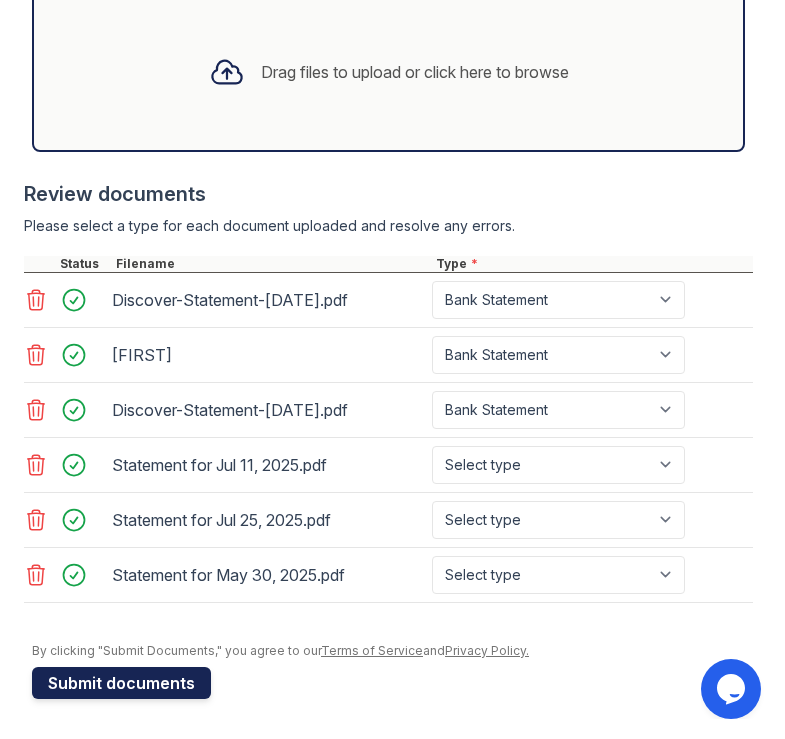 click on "Submit documents" at bounding box center (121, 683) 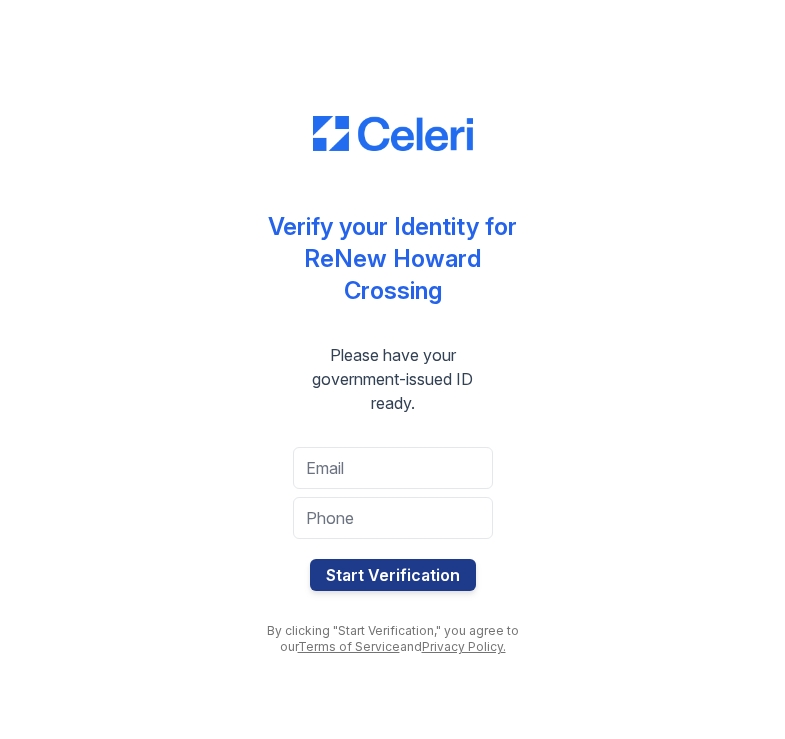 scroll, scrollTop: 0, scrollLeft: 0, axis: both 